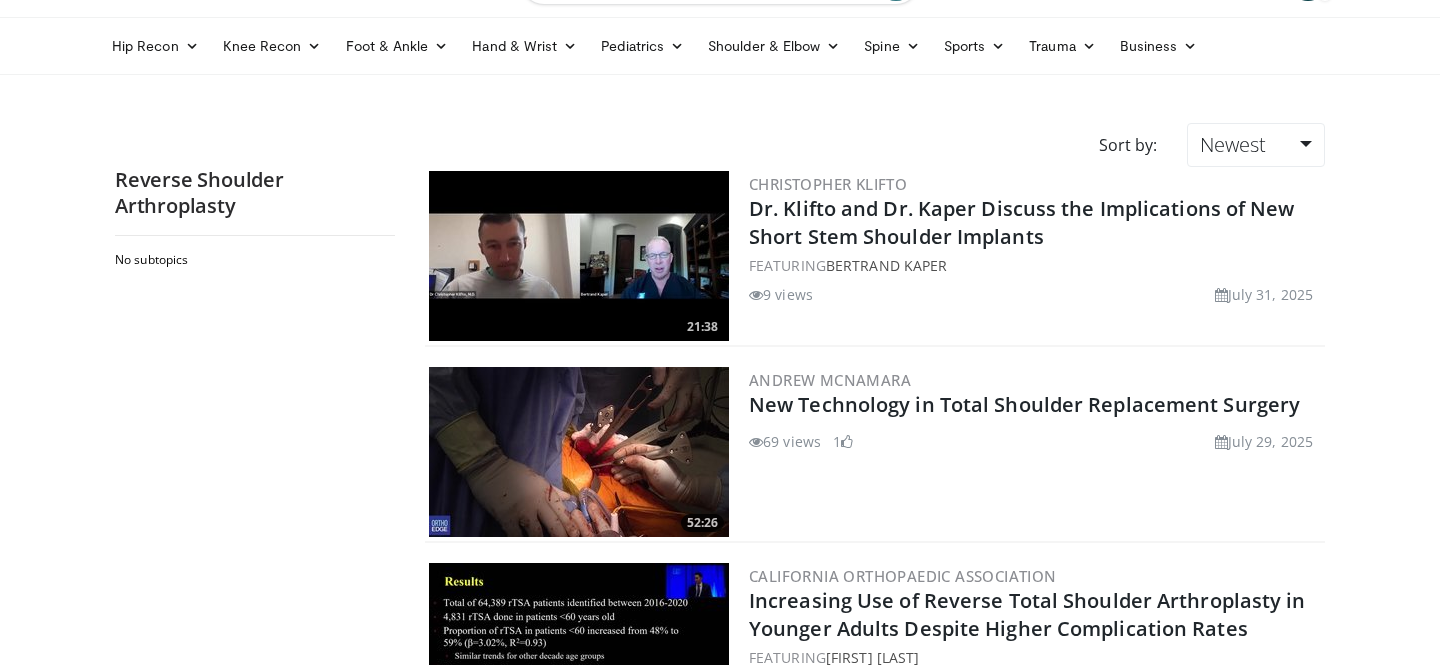 scroll, scrollTop: 0, scrollLeft: 0, axis: both 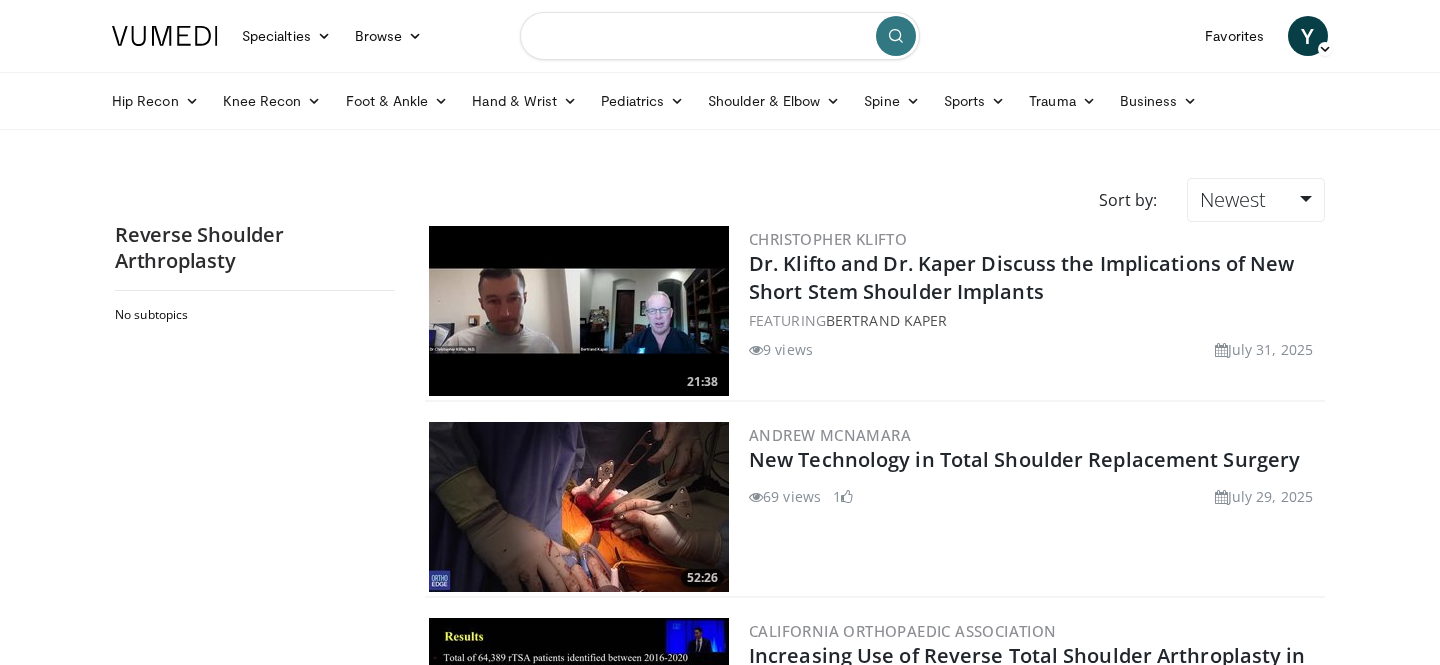 click at bounding box center (720, 36) 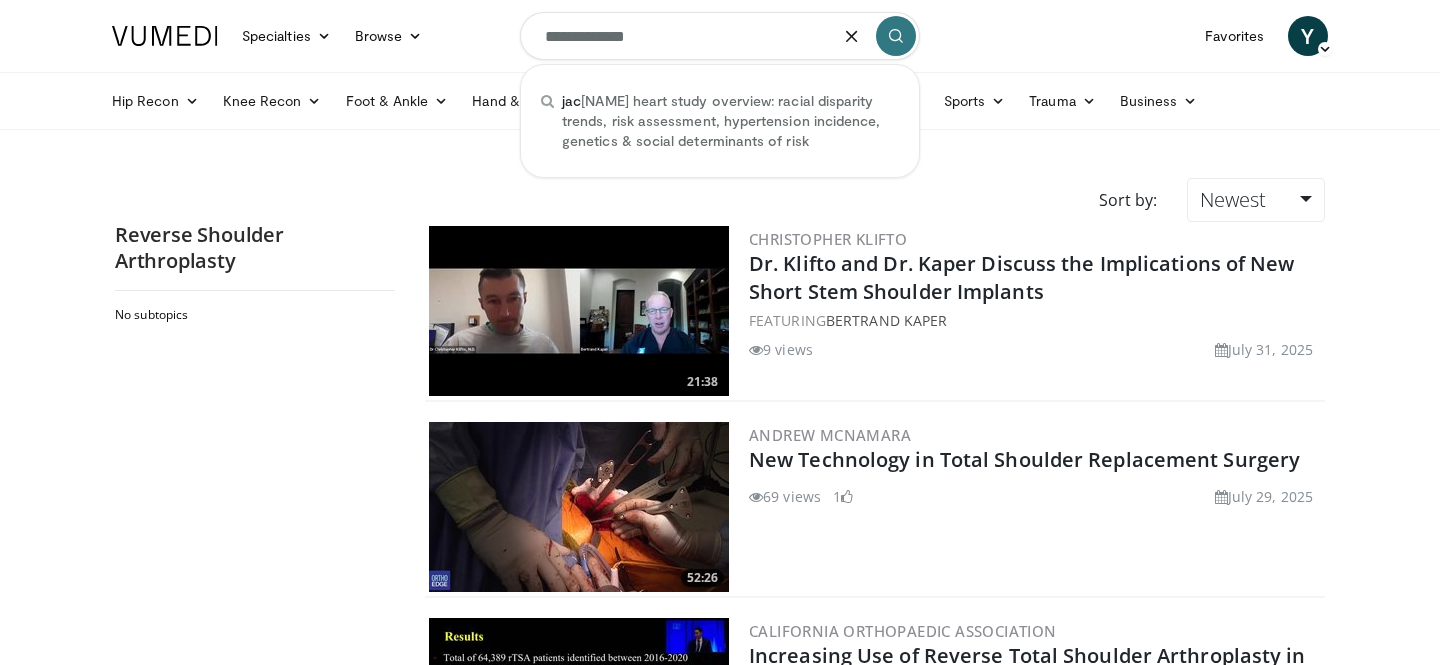 type on "**********" 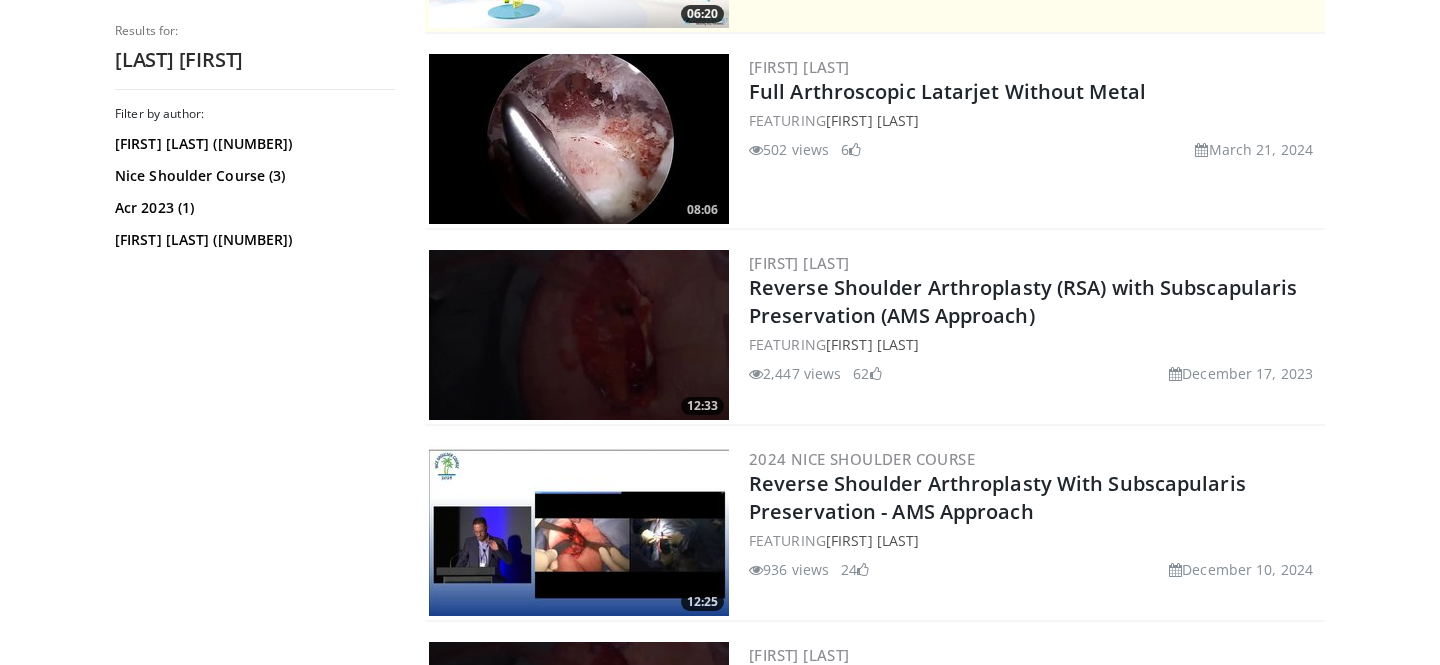scroll, scrollTop: 373, scrollLeft: 0, axis: vertical 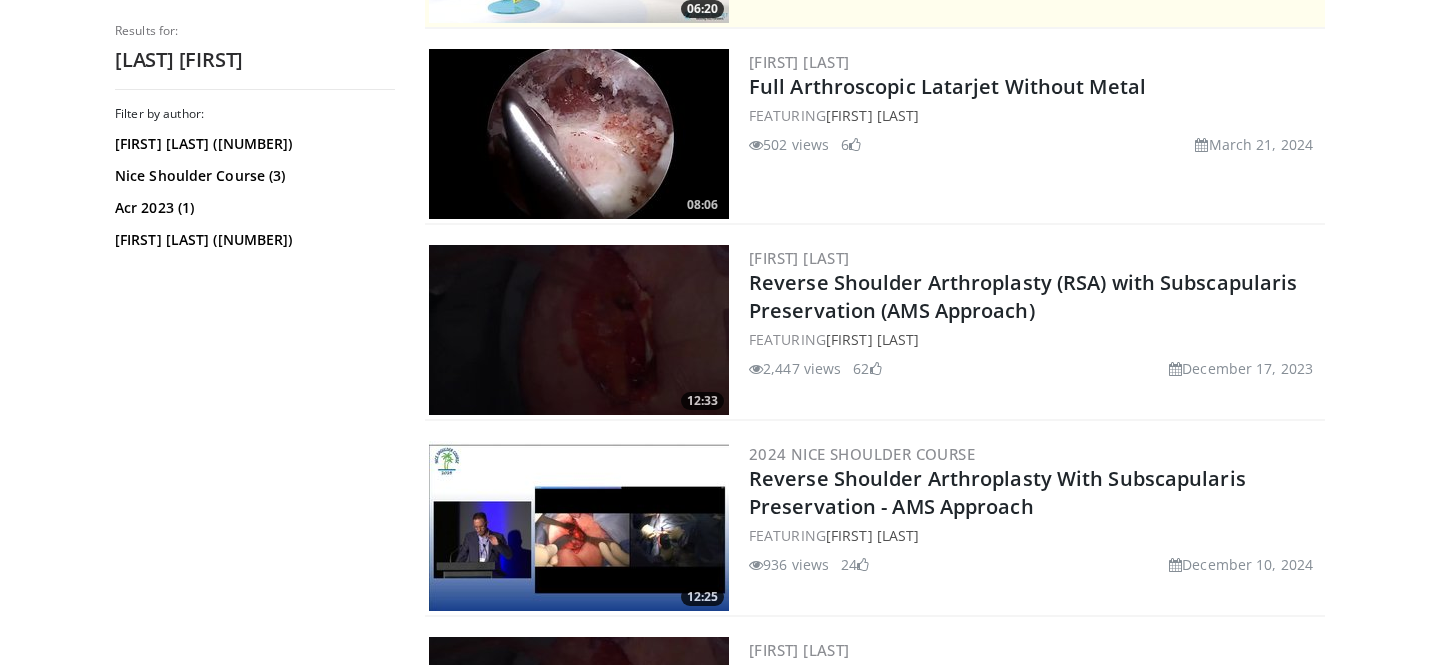 click at bounding box center (579, 330) 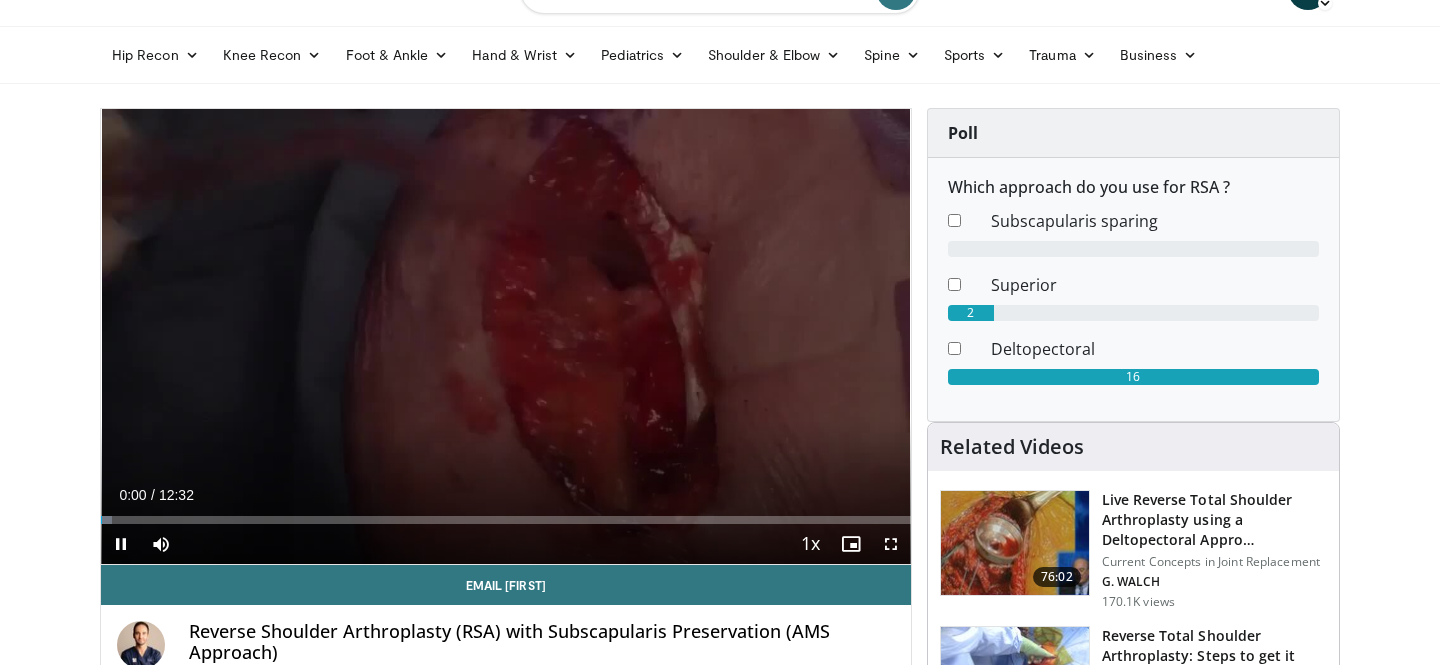 scroll, scrollTop: 36, scrollLeft: 0, axis: vertical 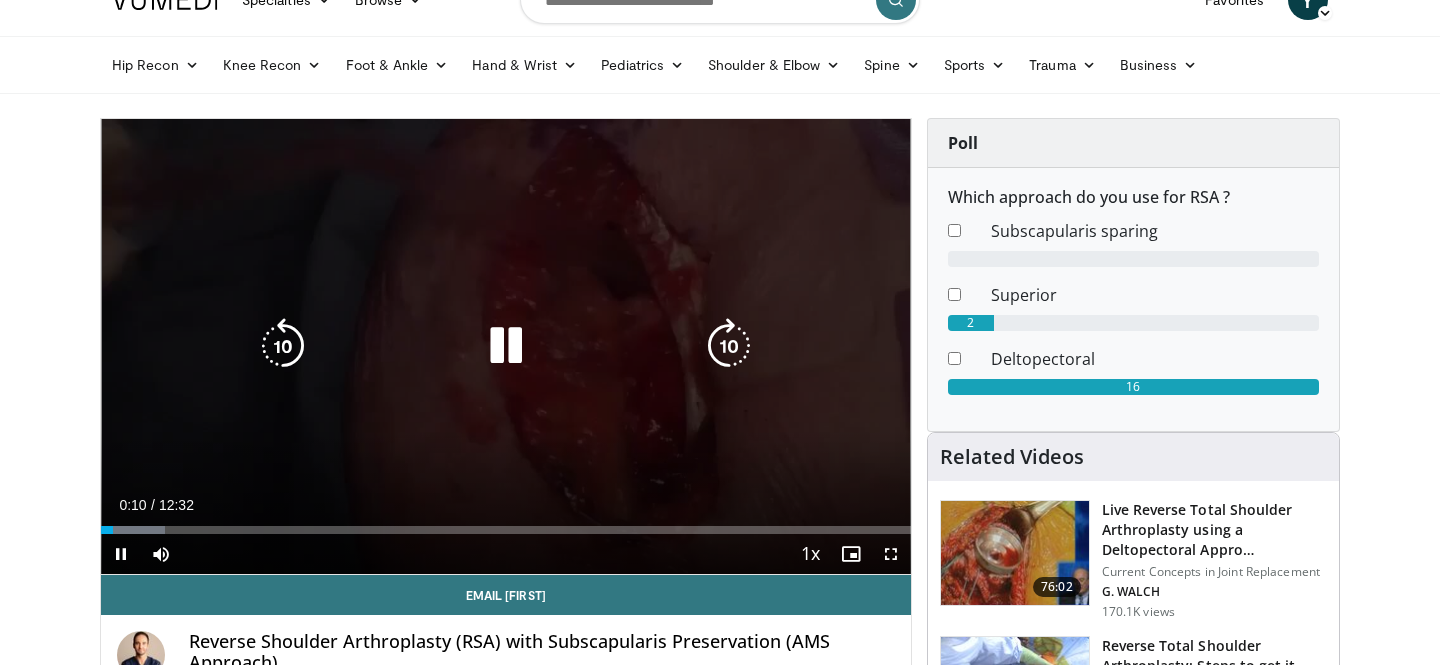 click at bounding box center [506, 346] 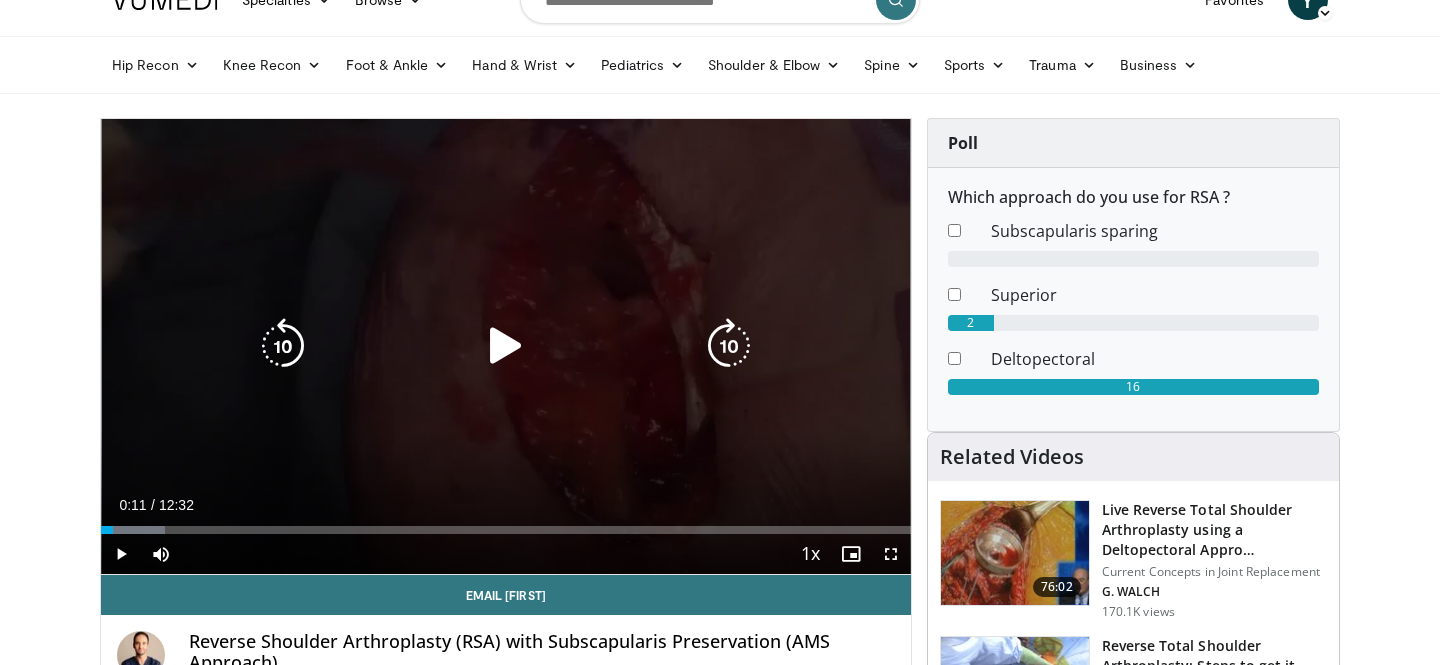 click at bounding box center [506, 346] 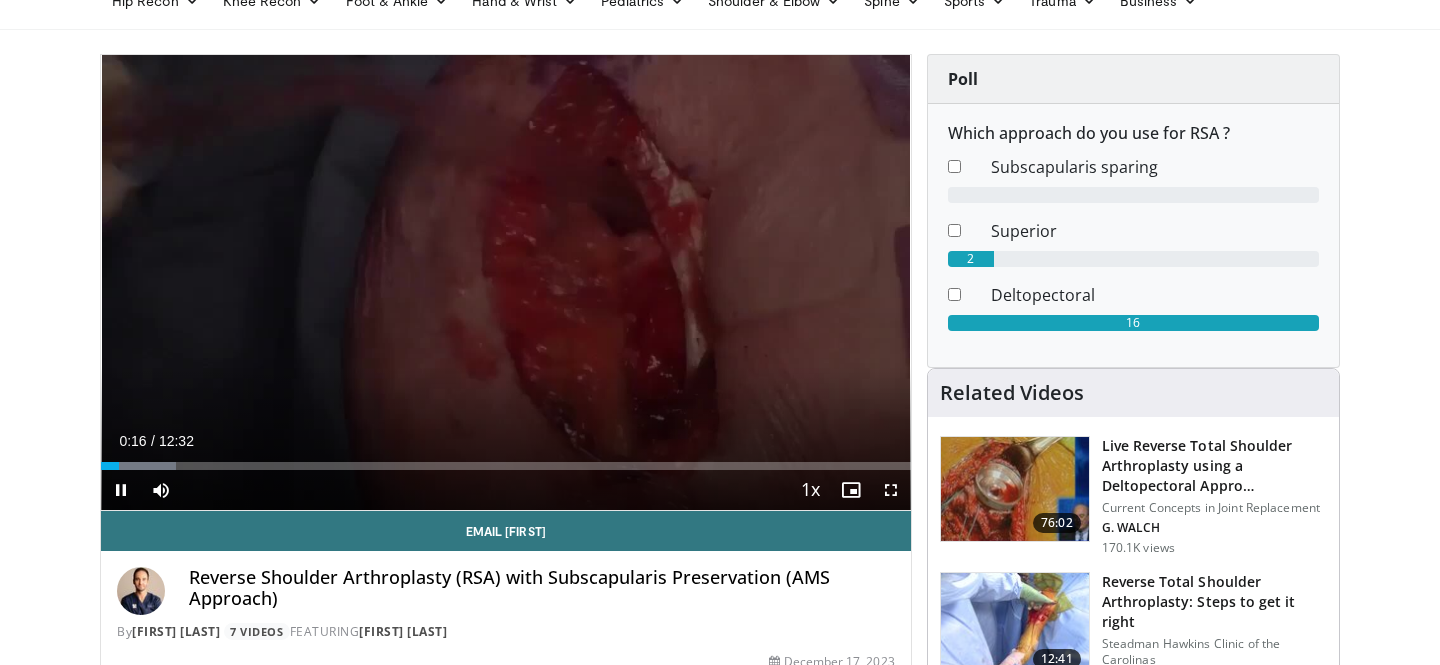 scroll, scrollTop: 107, scrollLeft: 0, axis: vertical 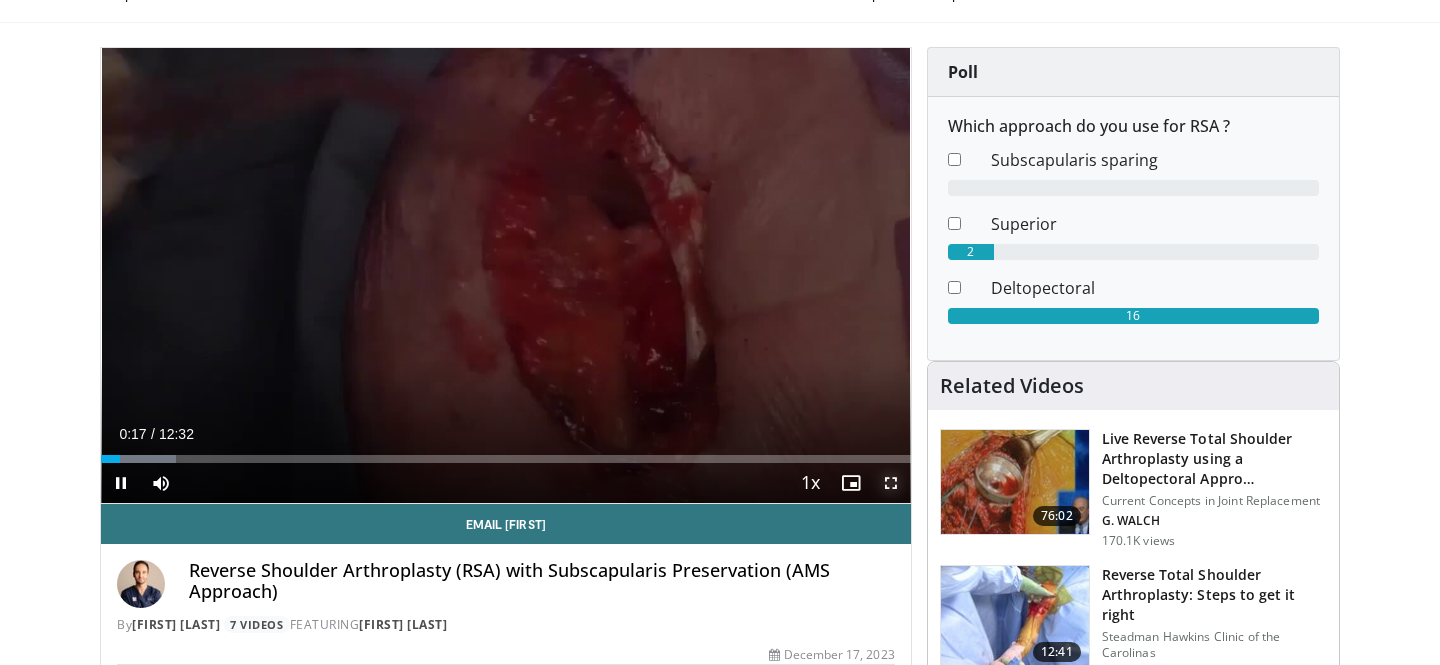 click at bounding box center [891, 483] 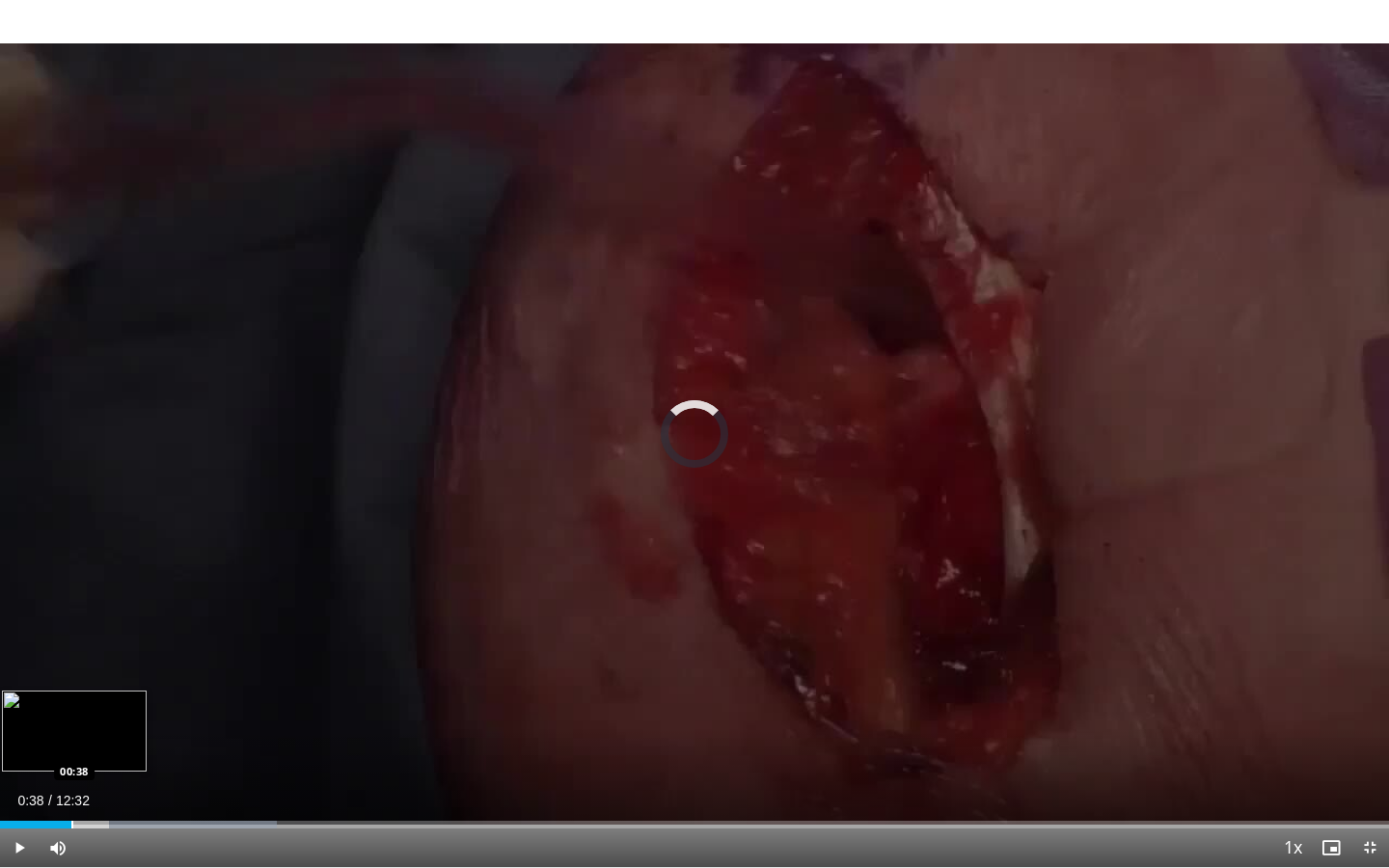 click at bounding box center (72, 825) 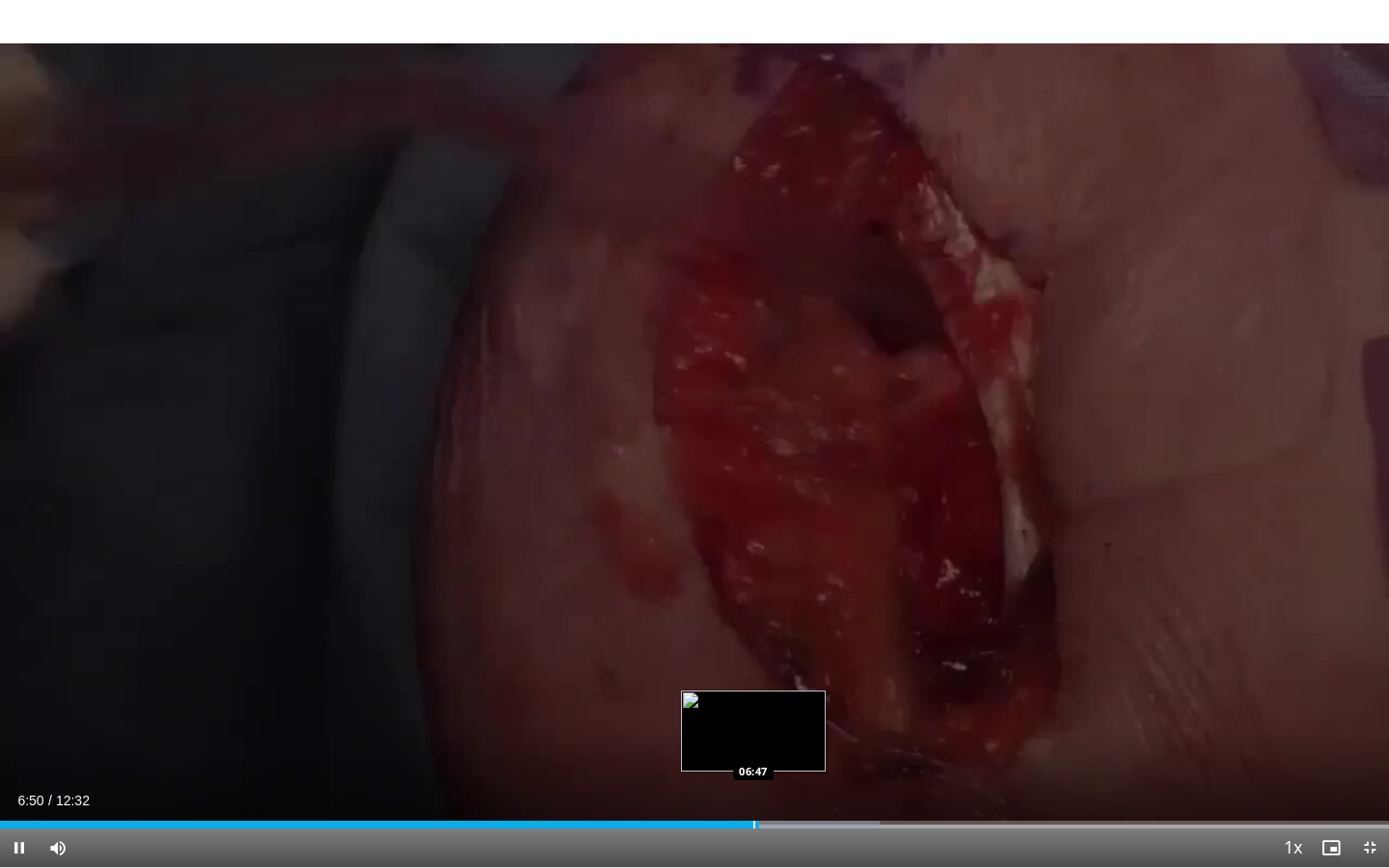click at bounding box center [754, 825] 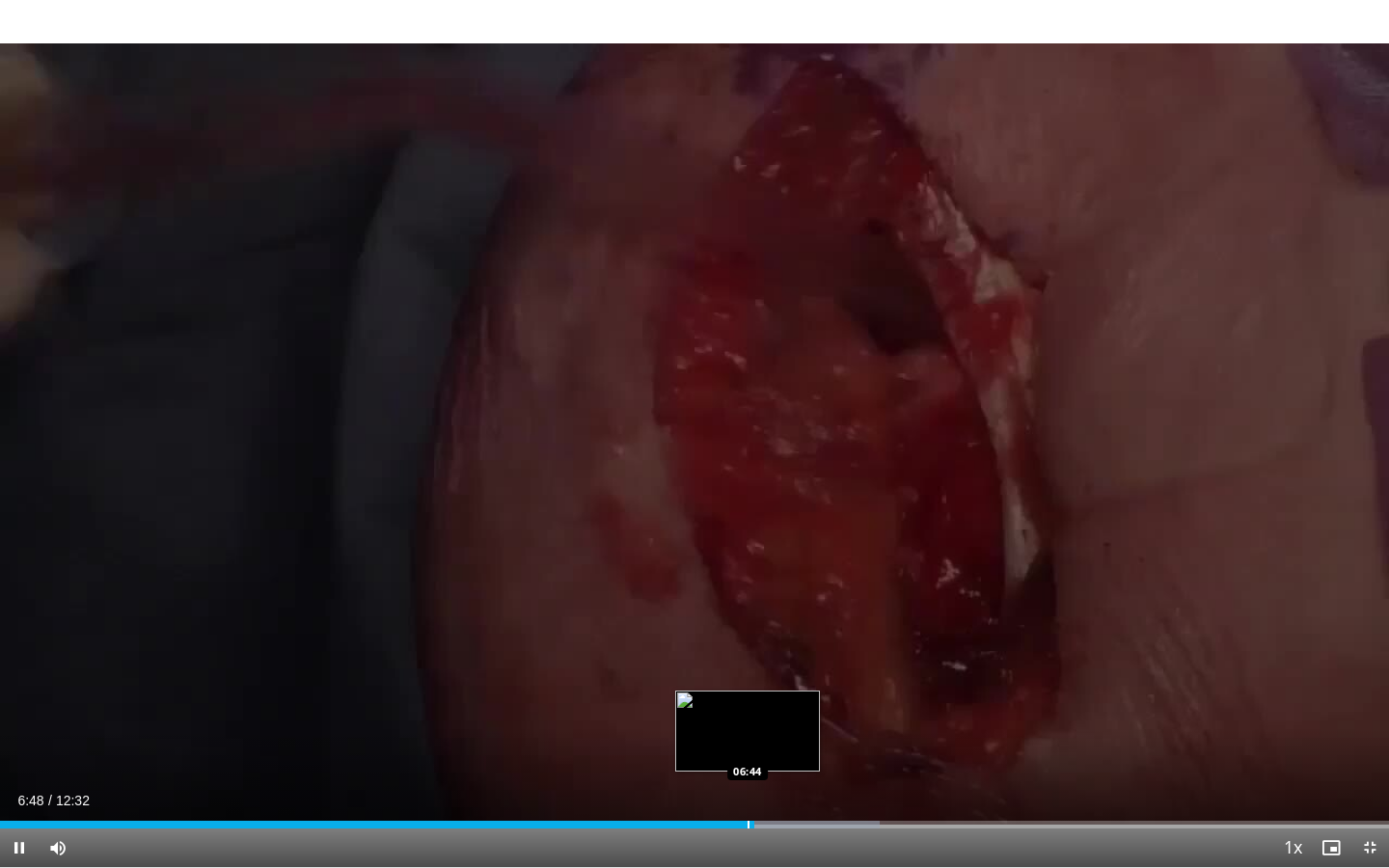 click at bounding box center [749, 825] 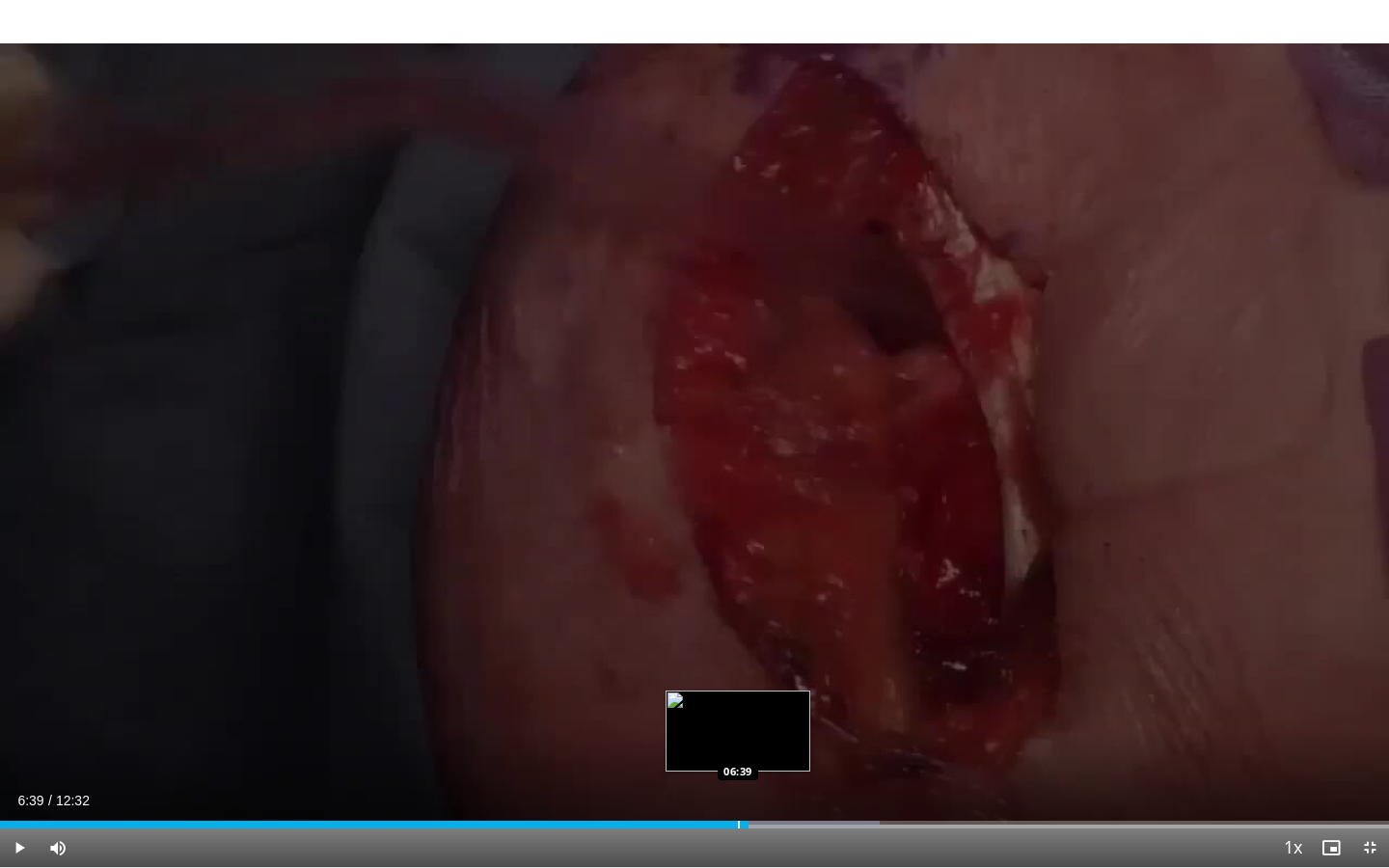 click at bounding box center [739, 825] 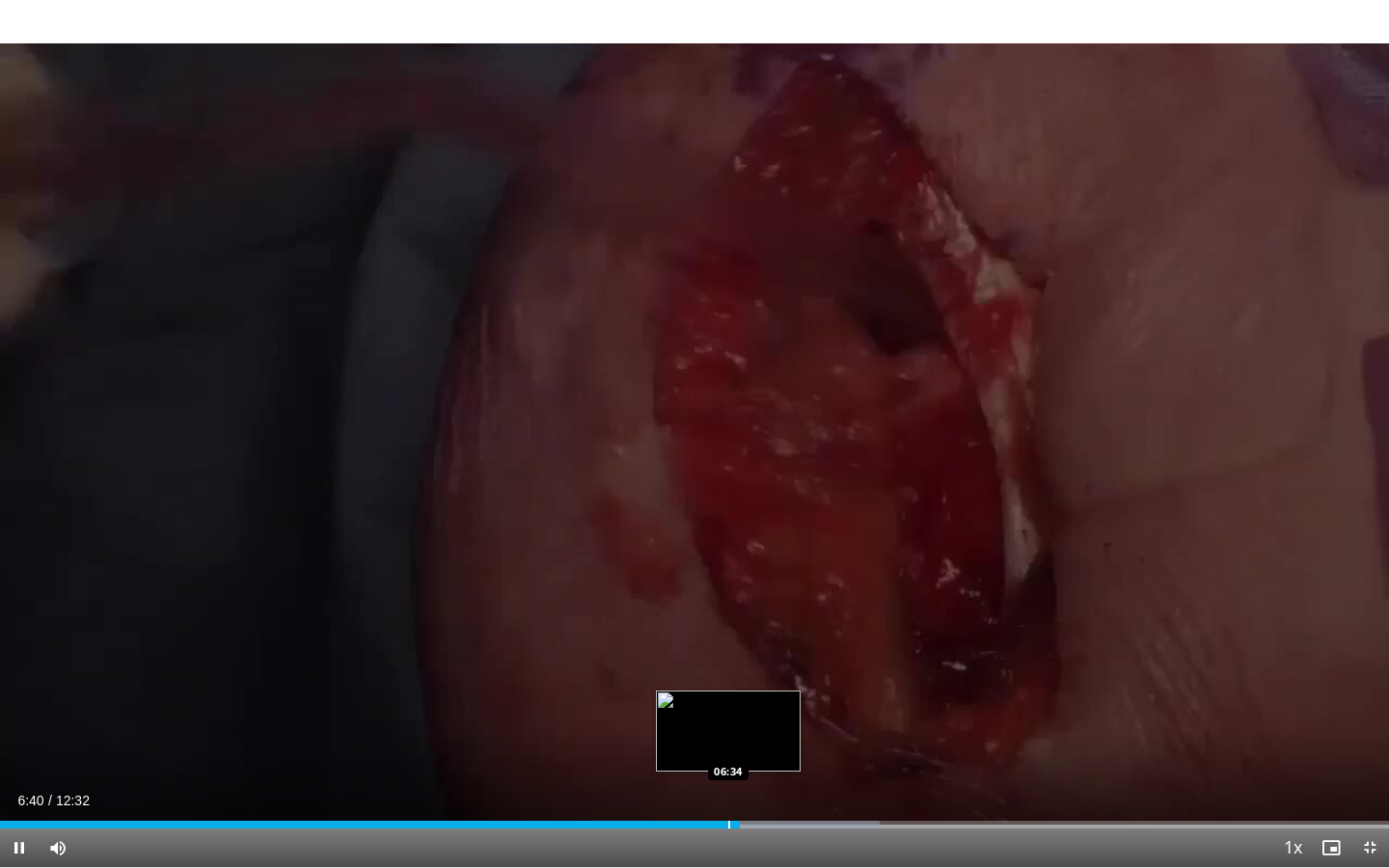 click at bounding box center (729, 825) 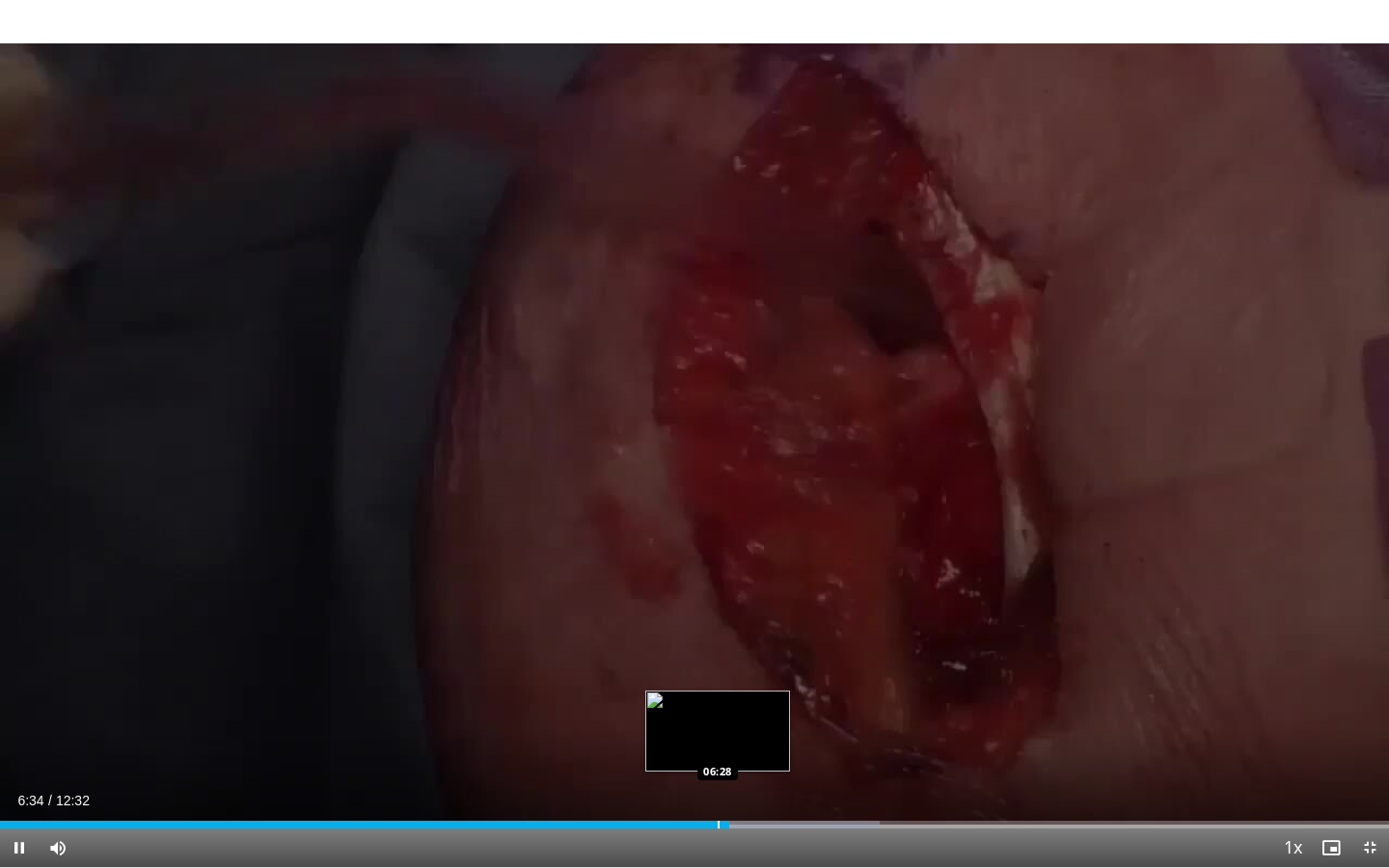 click at bounding box center (719, 825) 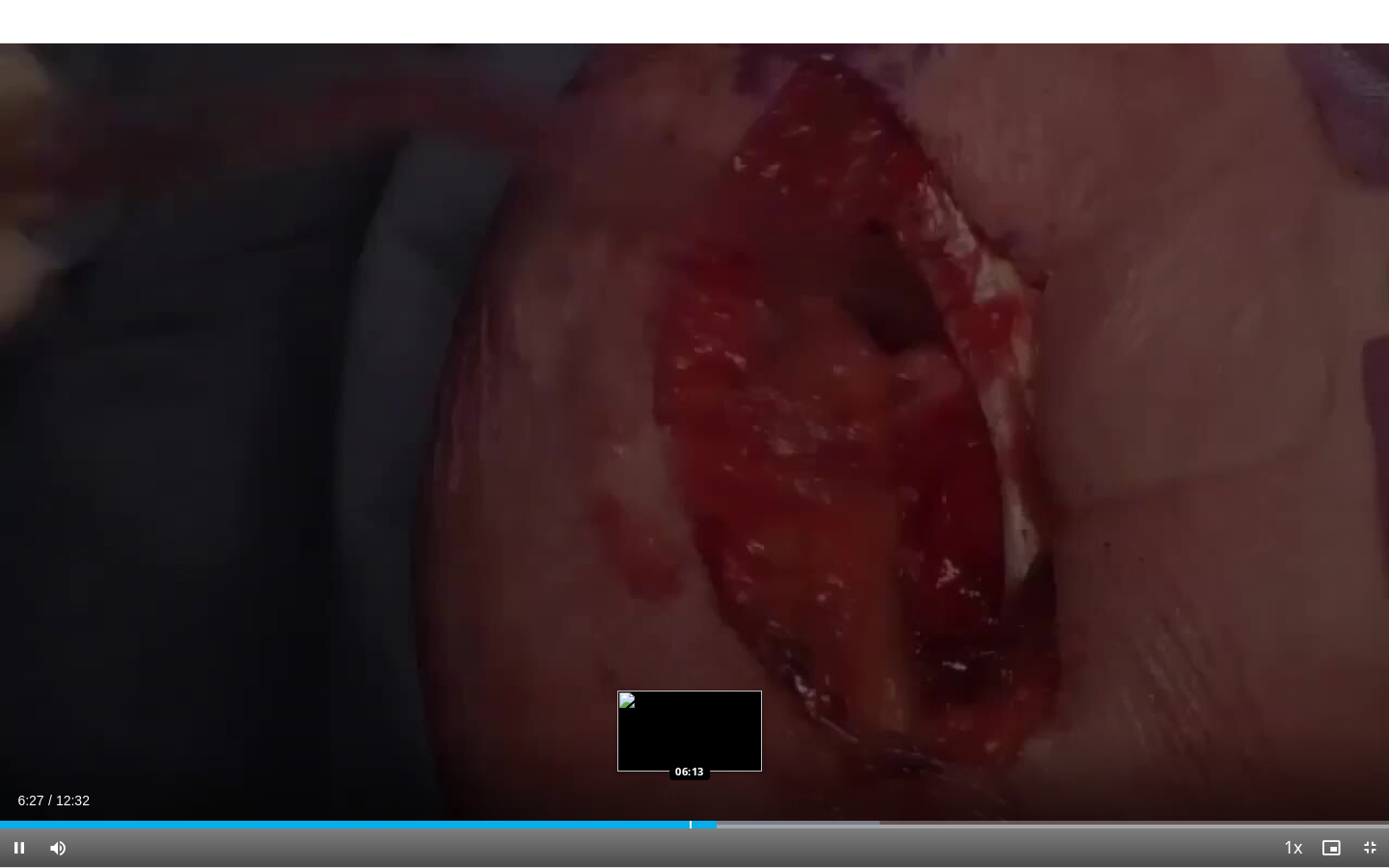 click on "Loaded :  63.30% 06:27 06:13" at bounding box center [694, 819] 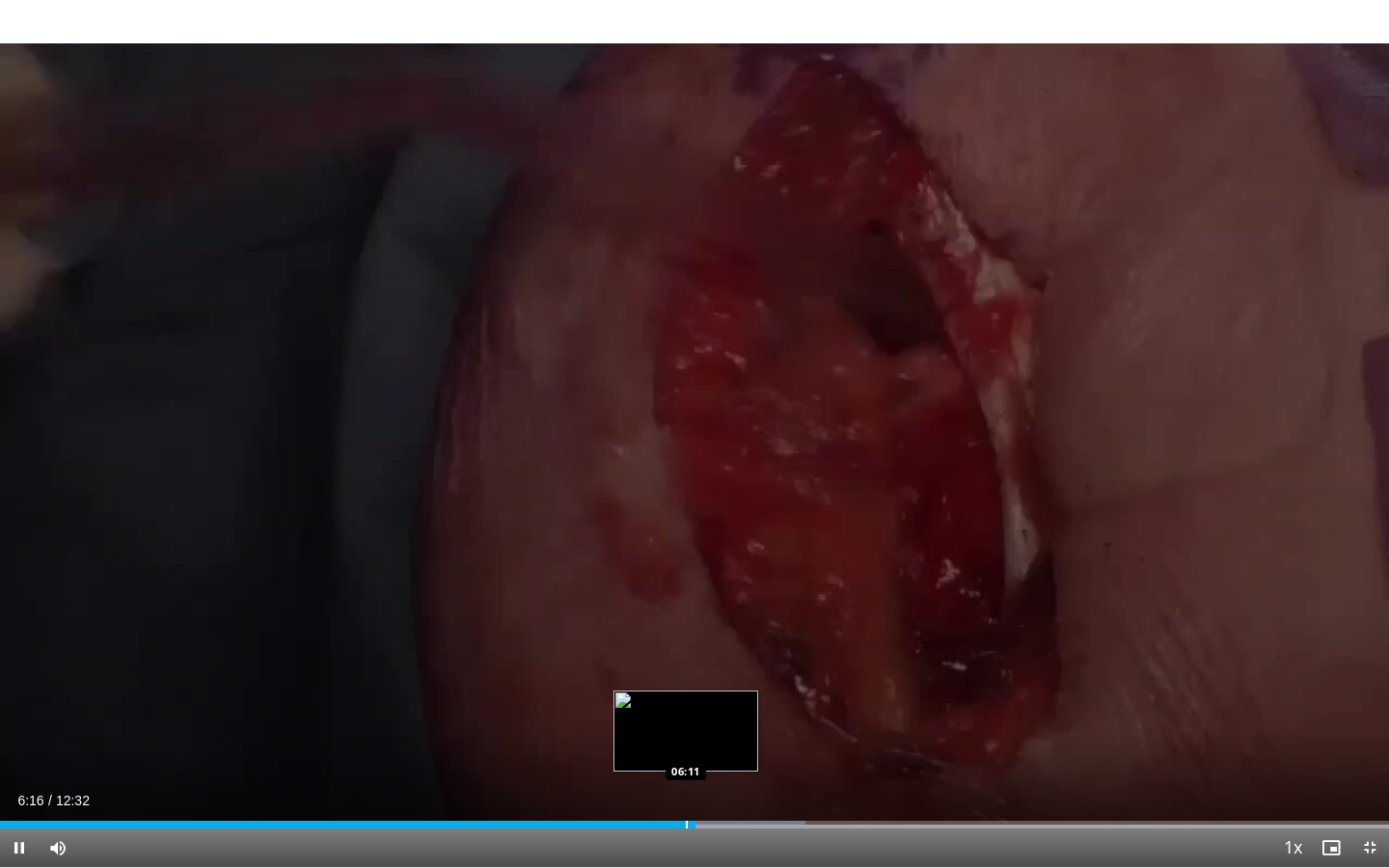 click at bounding box center (687, 825) 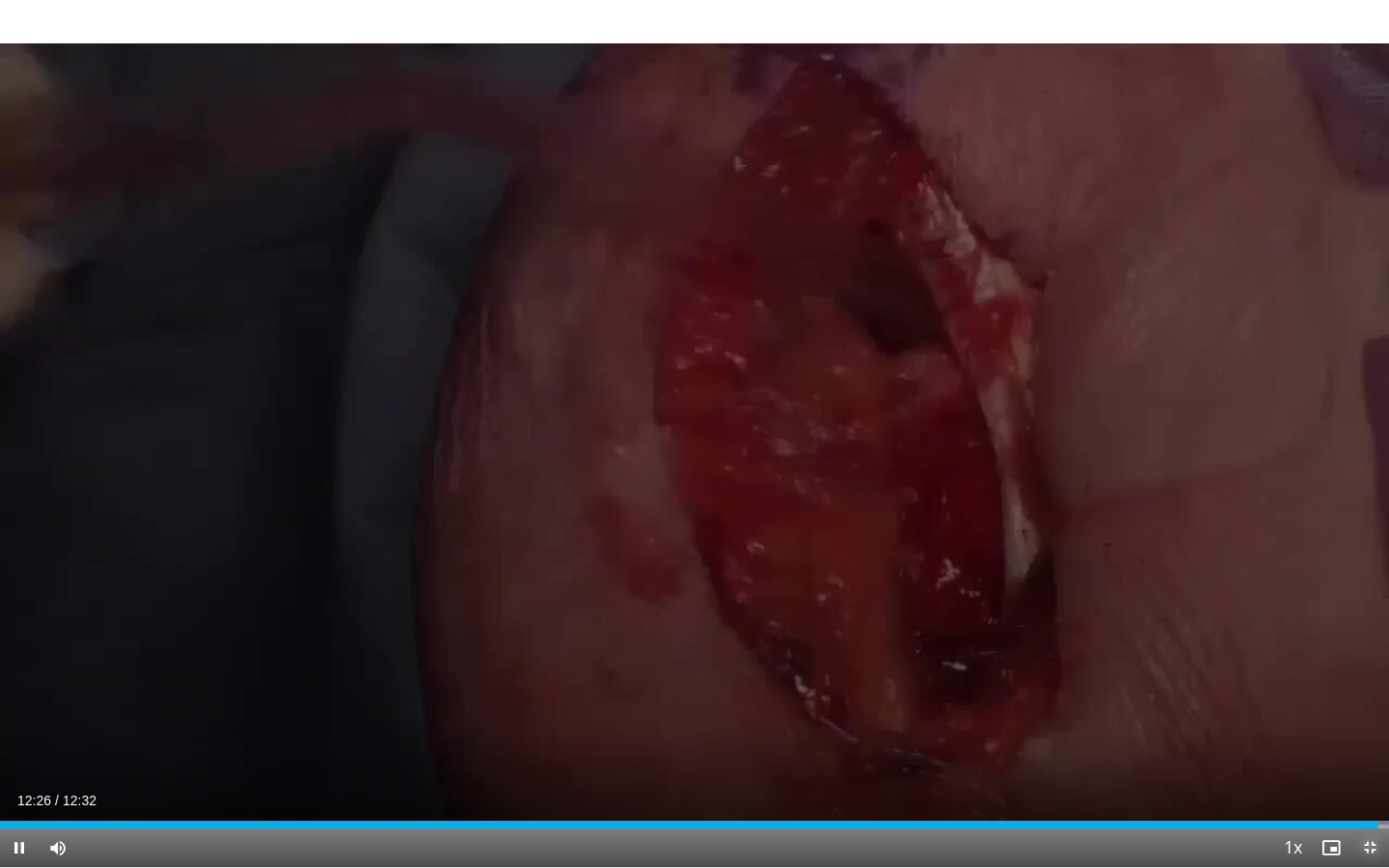 click on "**********" at bounding box center (694, 434) 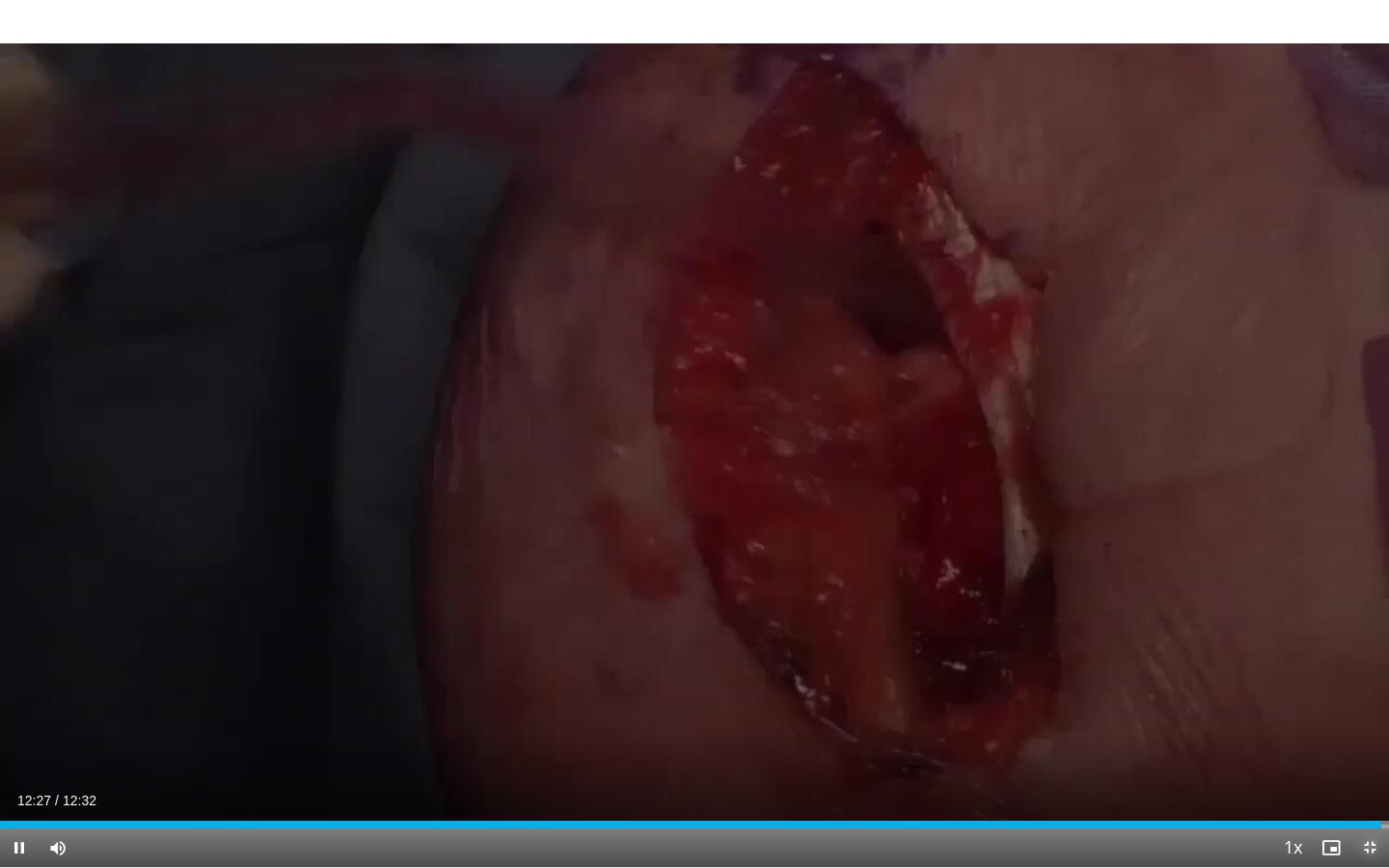 click at bounding box center [1370, 848] 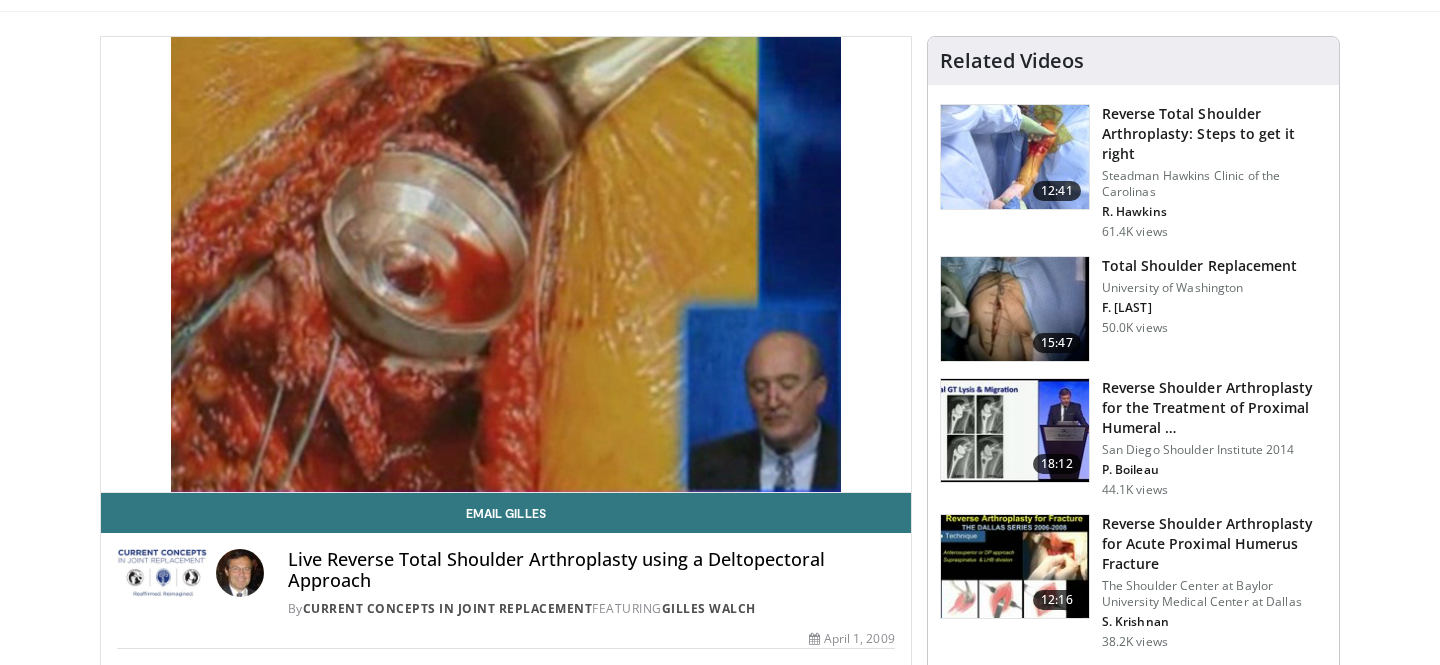 scroll, scrollTop: 110, scrollLeft: 0, axis: vertical 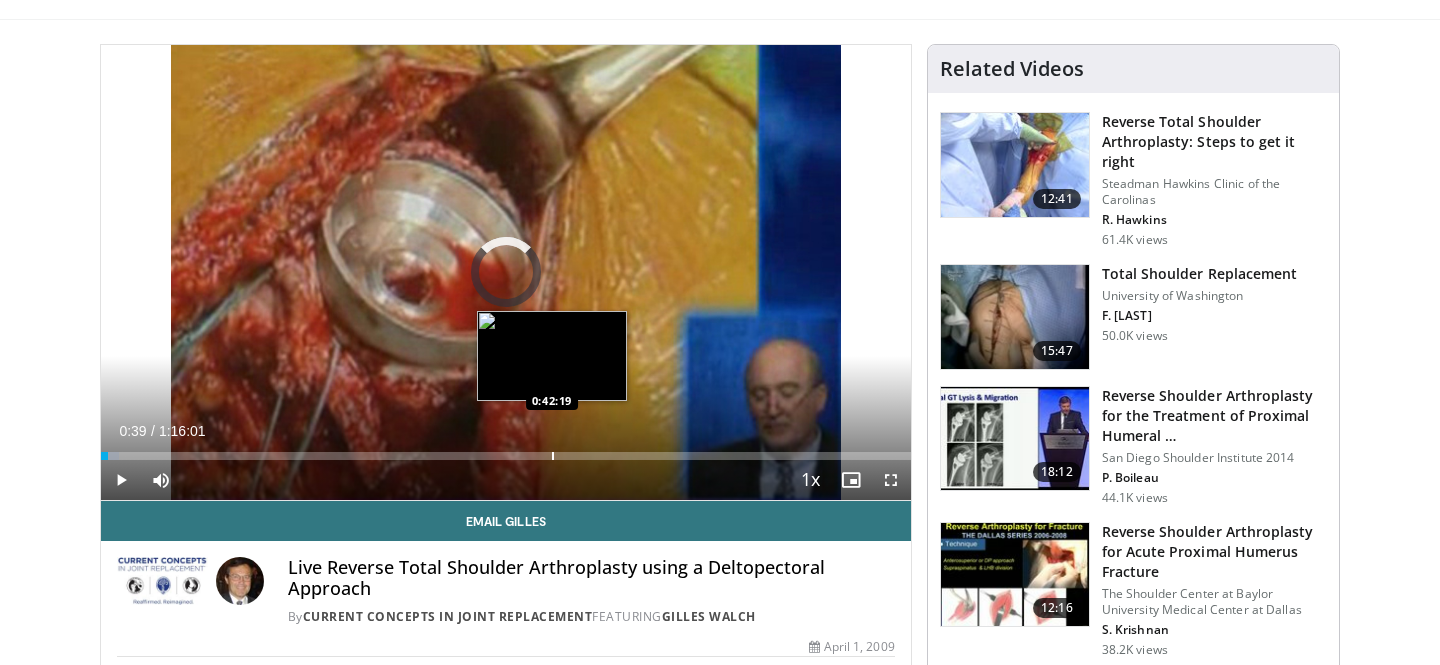 click at bounding box center (553, 456) 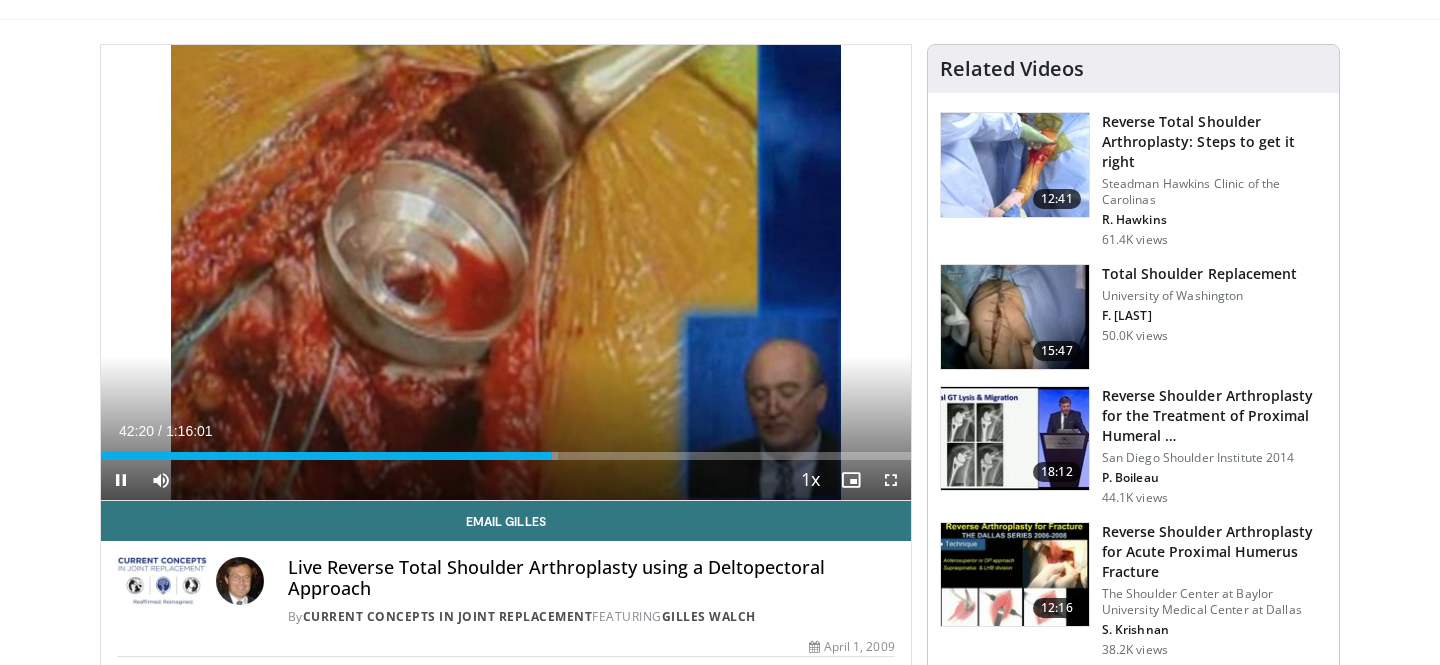 click on "Current Time  42:20 / Duration  1:16:01 Pause Skip Backward Skip Forward Mute Loaded :  56.39% 0:42:20 0:45:48 Stream Type  LIVE Seek to live, currently behind live LIVE   1x Playback Rate 0.5x 0.75x 1x , selected 1.25x 1.5x 1.75x 2x Chapters Chapters Descriptions descriptions off , selected Captions captions settings , opens captions settings dialog captions off , selected Audio Track en (Main) , selected Fullscreen Enable picture-in-picture mode" at bounding box center [506, 480] 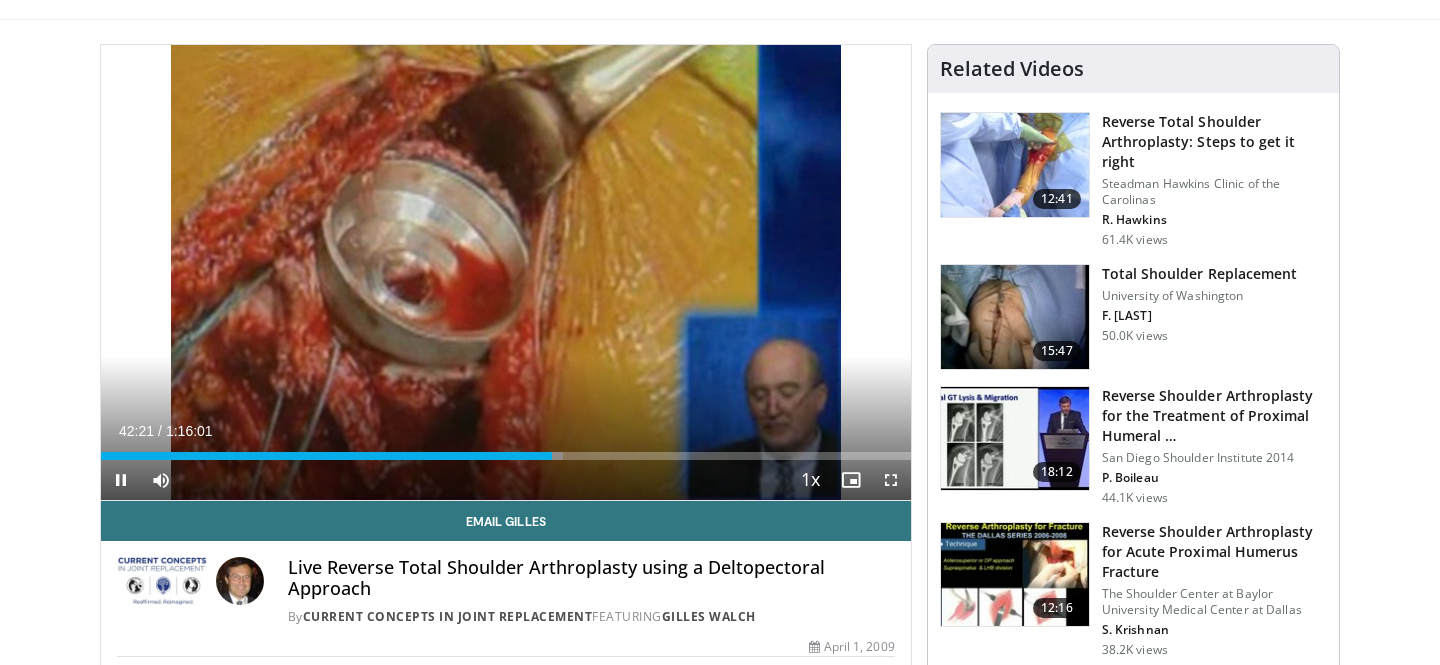 click on "Current Time  42:21 / Duration  1:16:01 Pause Skip Backward Skip Forward Mute Loaded :  57.05% 0:42:21 0:45:48 Stream Type  LIVE Seek to live, currently behind live LIVE   1x Playback Rate 0.5x 0.75x 1x , selected 1.25x 1.5x 1.75x 2x Chapters Chapters Descriptions descriptions off , selected Captions captions settings , opens captions settings dialog captions off , selected Audio Track en (Main) , selected Fullscreen Enable picture-in-picture mode" at bounding box center [506, 480] 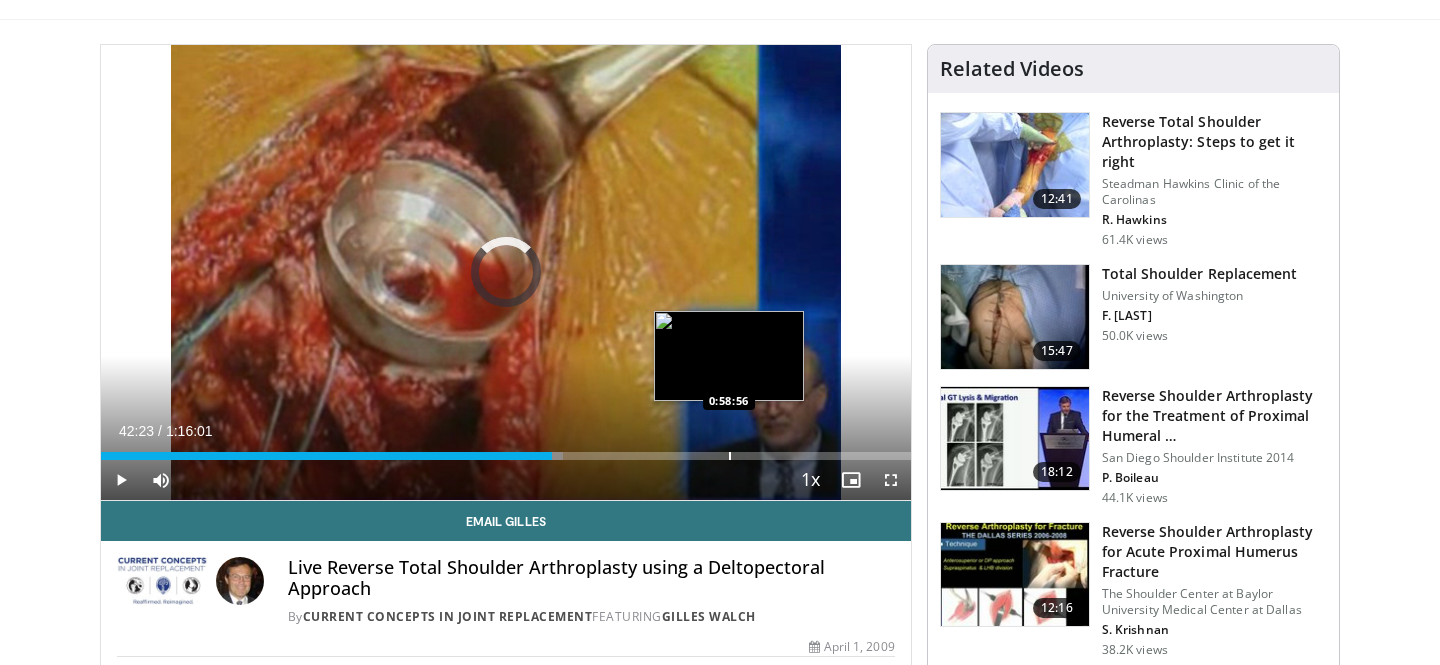 click at bounding box center [730, 456] 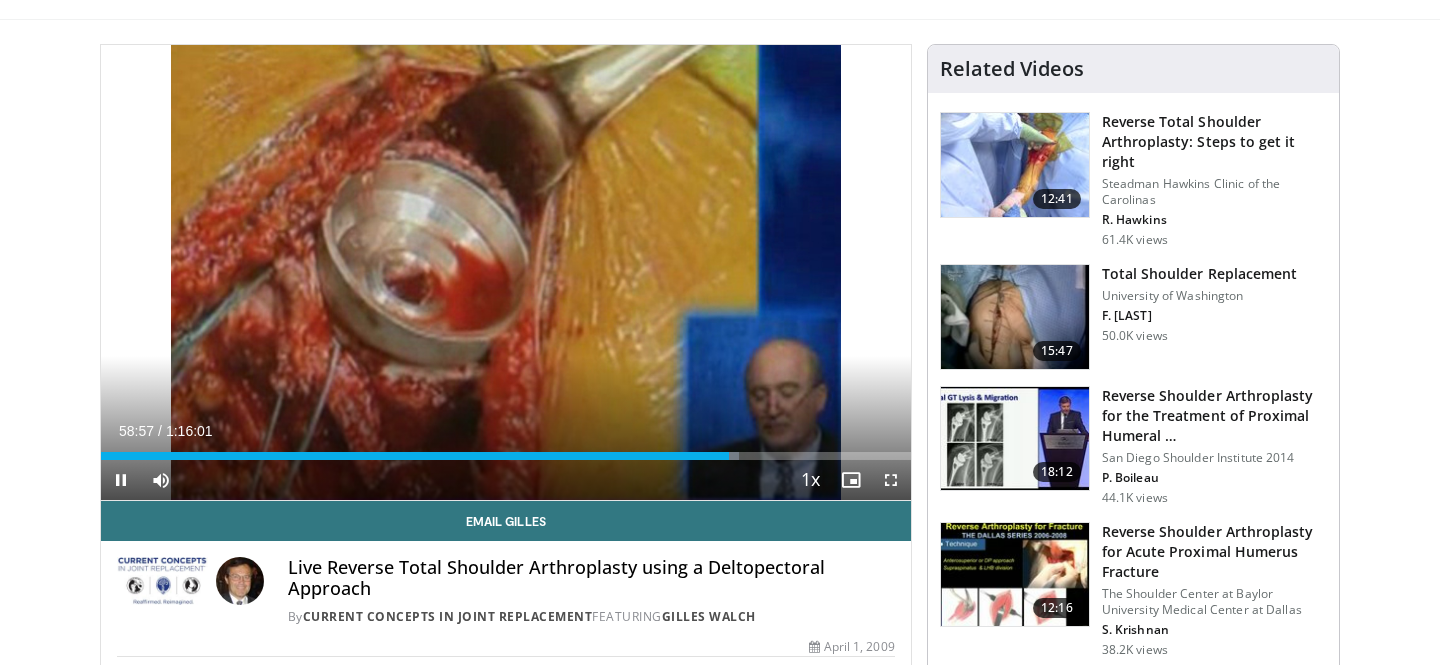 click on "Loaded :  78.78% 0:58:57 1:05:02" at bounding box center (506, 456) 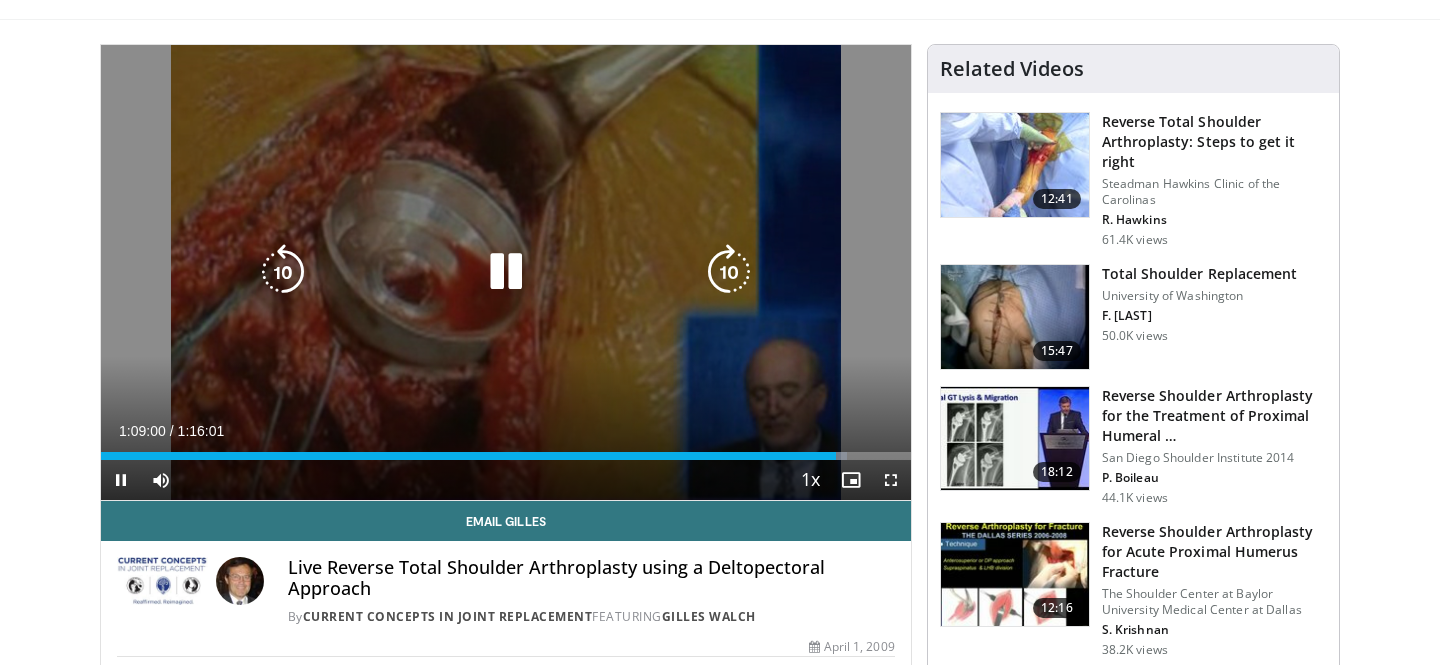 click at bounding box center [506, 272] 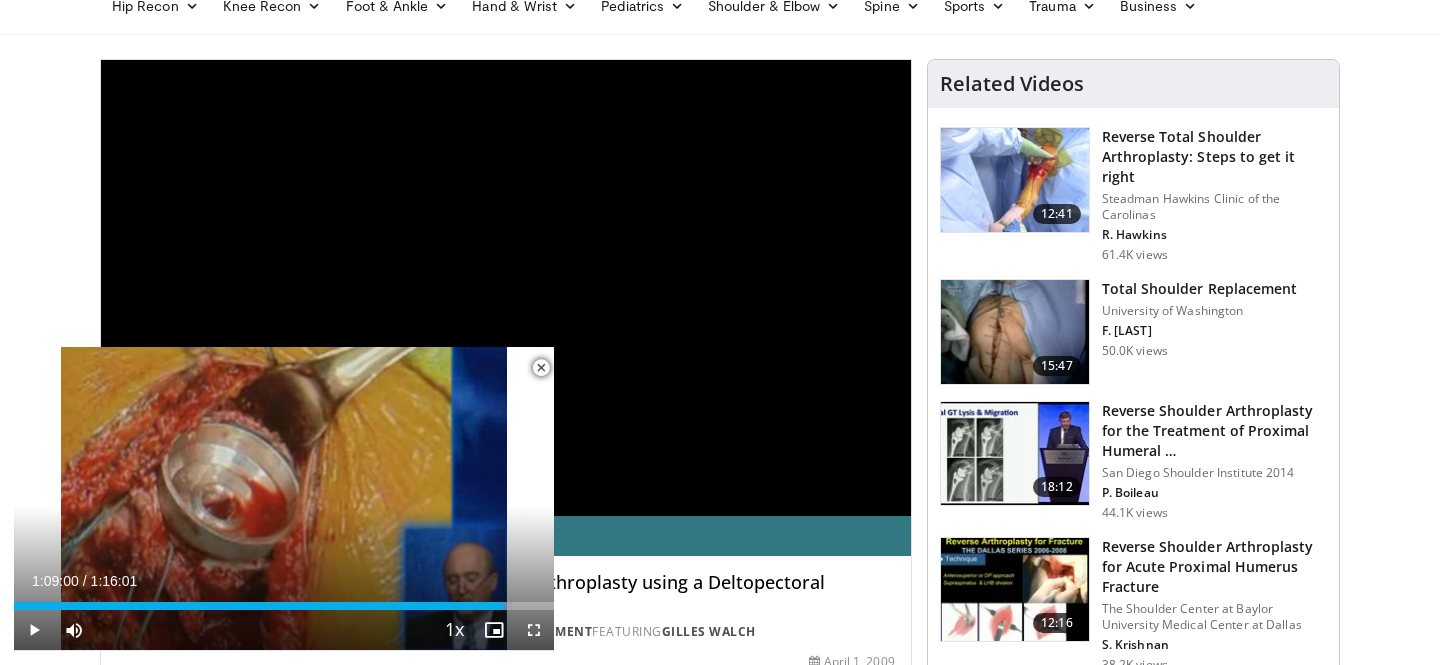 scroll, scrollTop: 0, scrollLeft: 0, axis: both 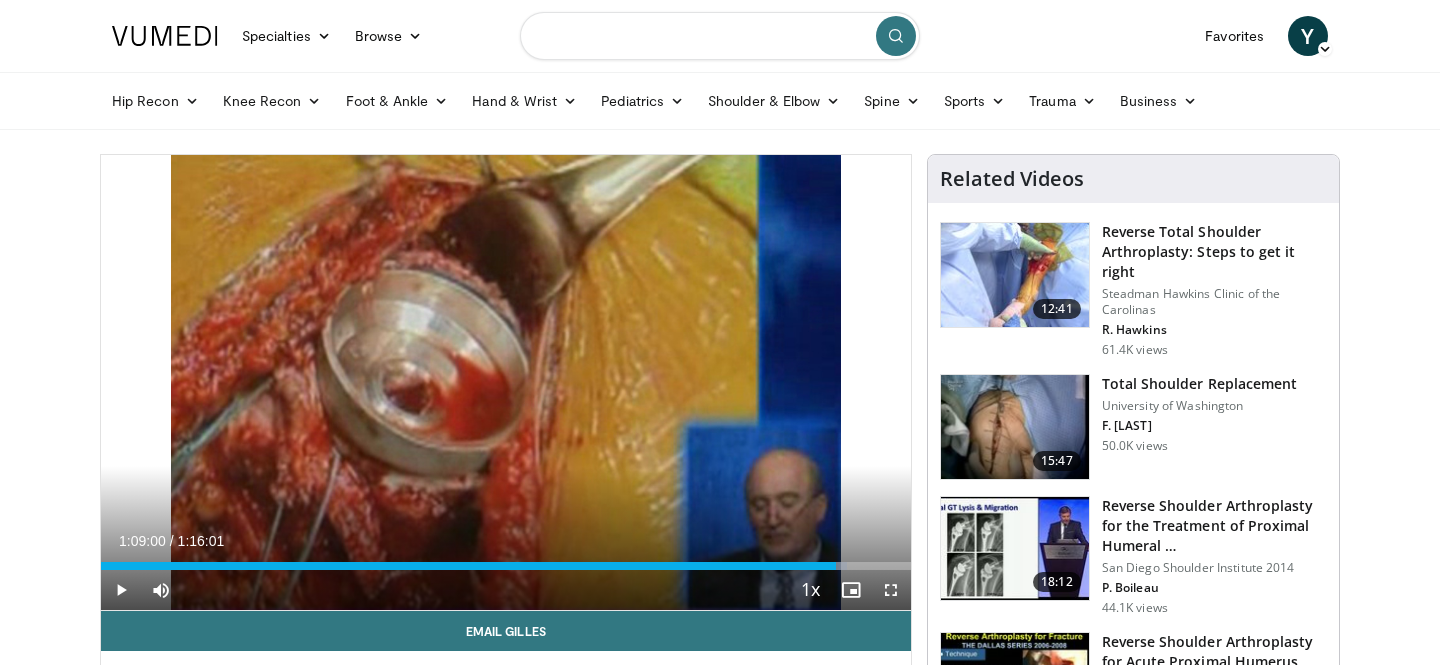 click at bounding box center [720, 36] 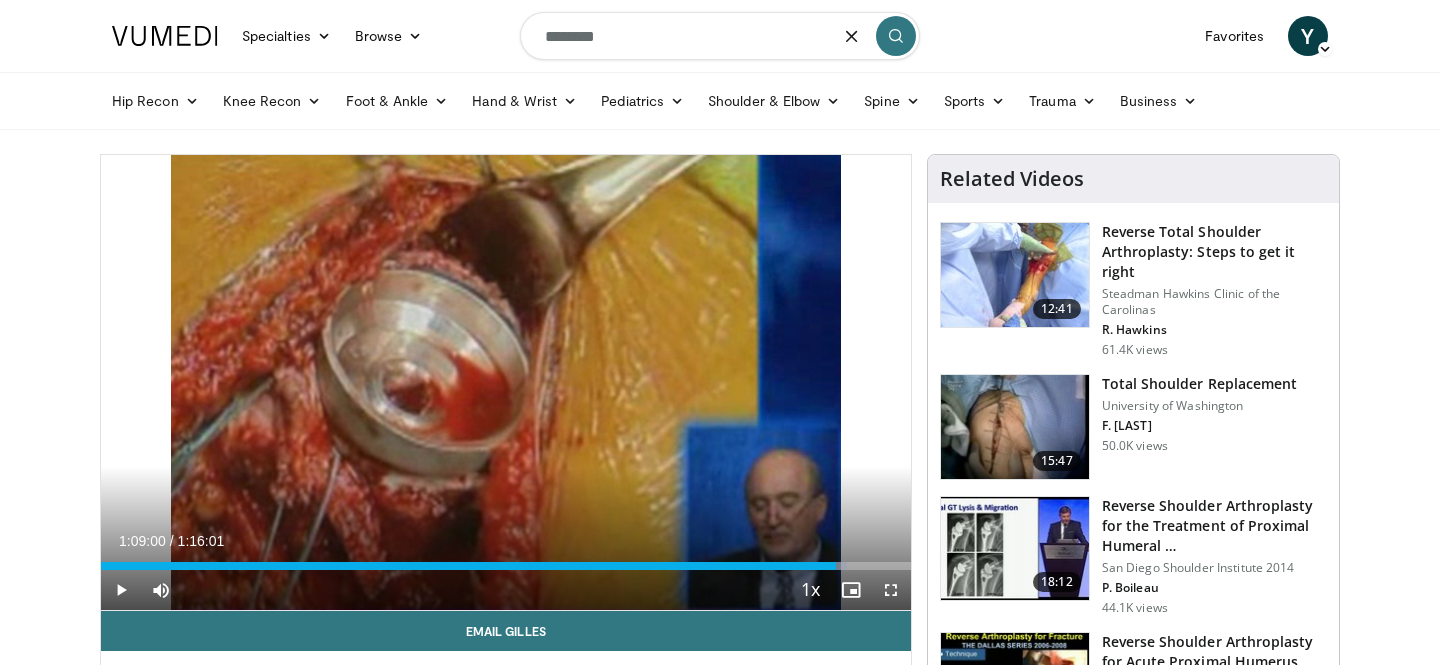 type on "*********" 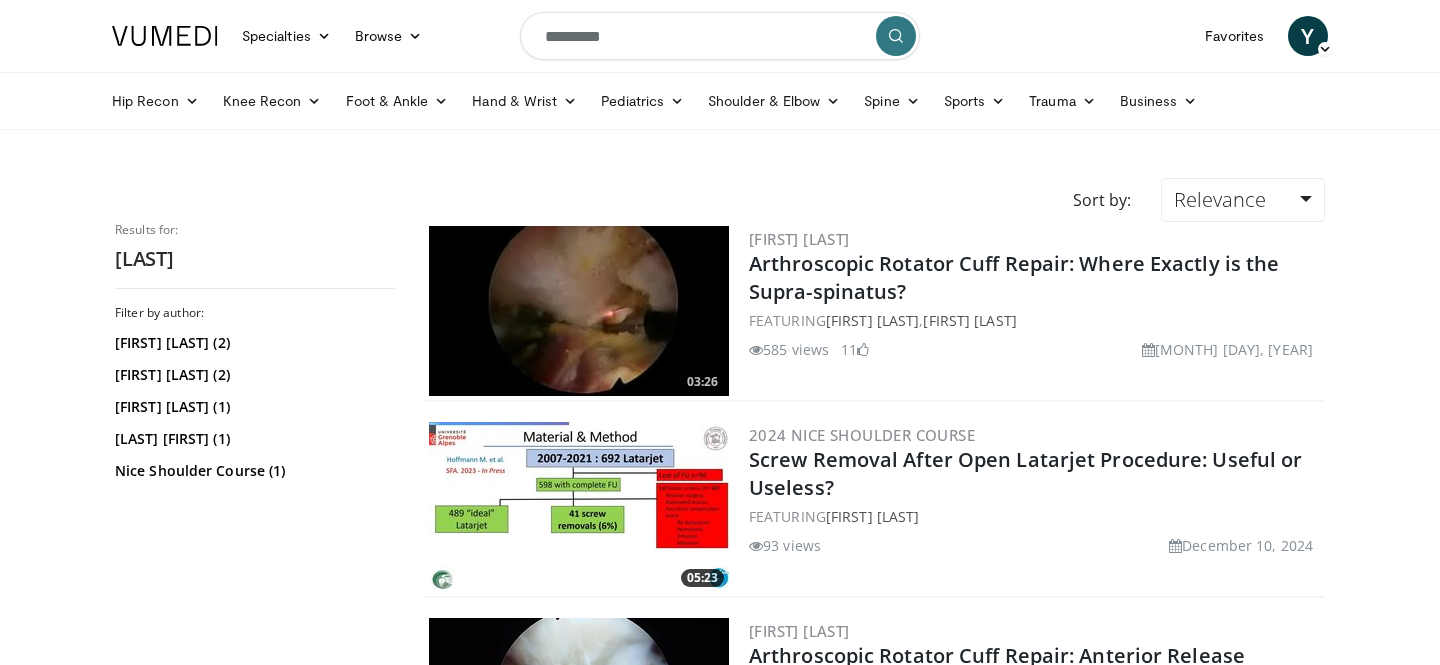 scroll, scrollTop: 0, scrollLeft: 0, axis: both 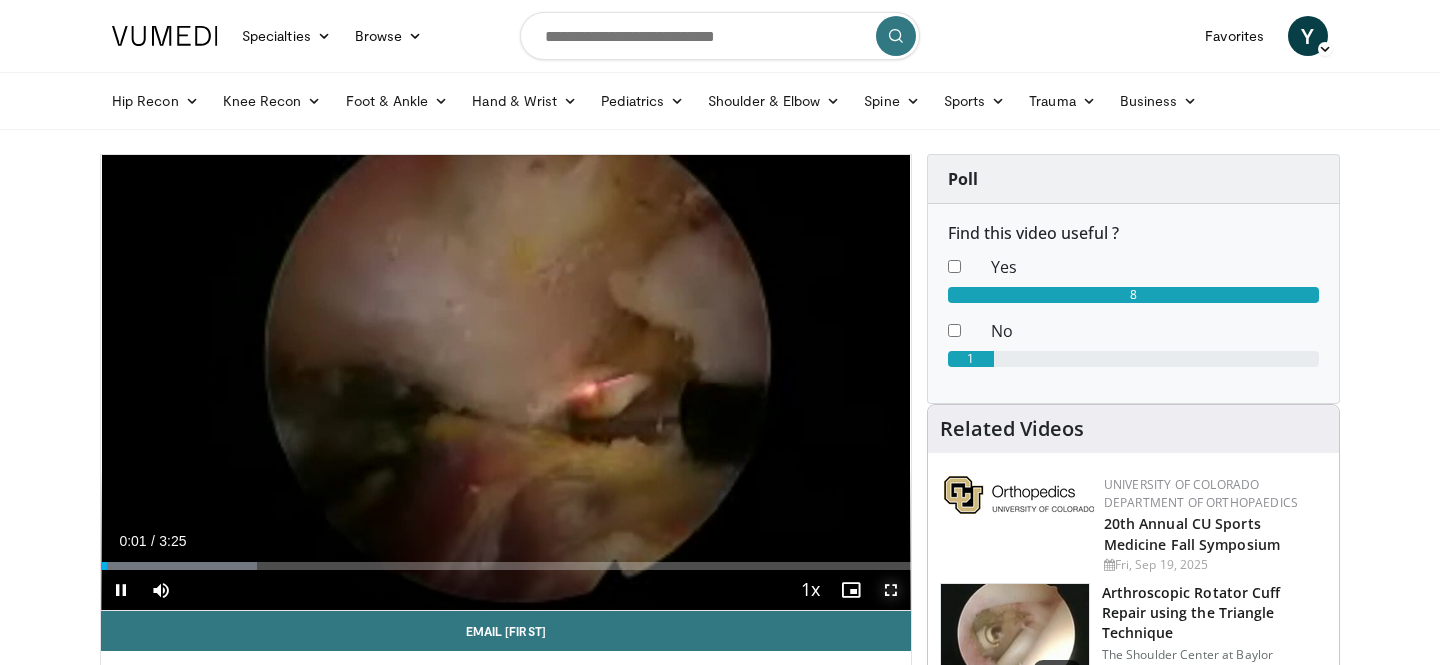 click at bounding box center (891, 590) 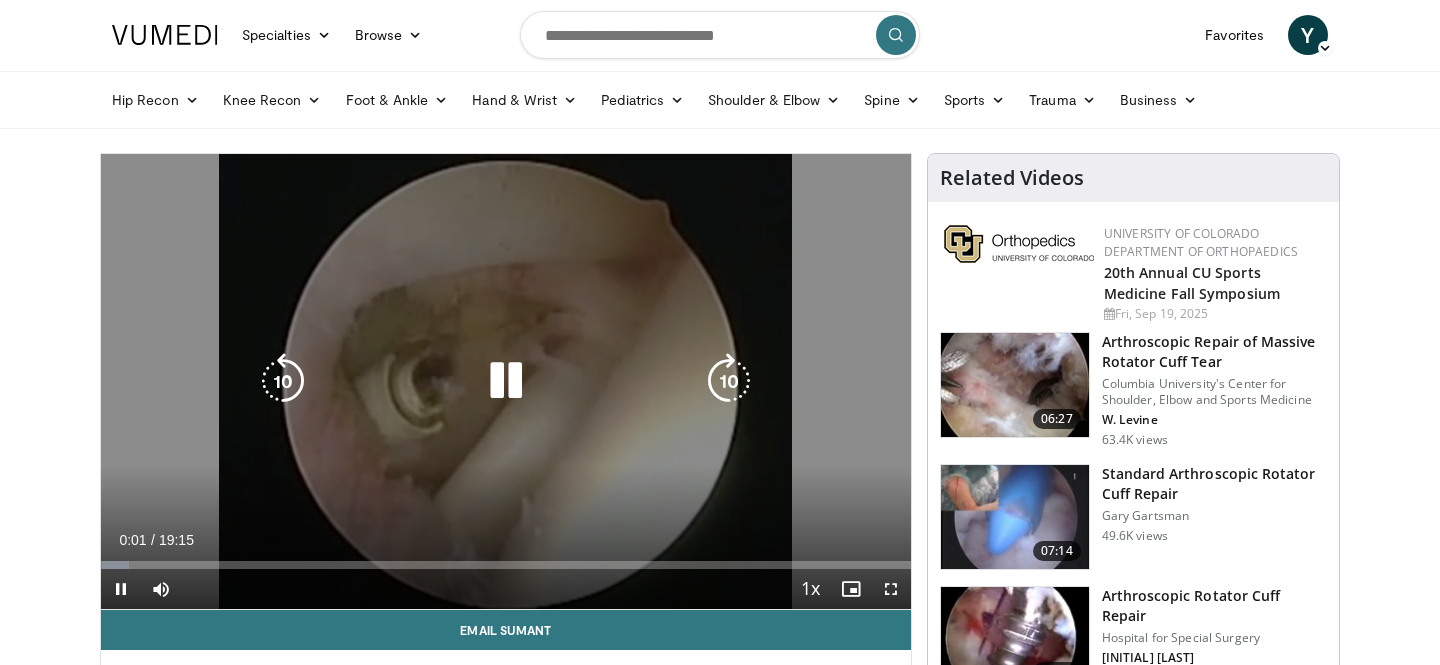 scroll, scrollTop: 0, scrollLeft: 0, axis: both 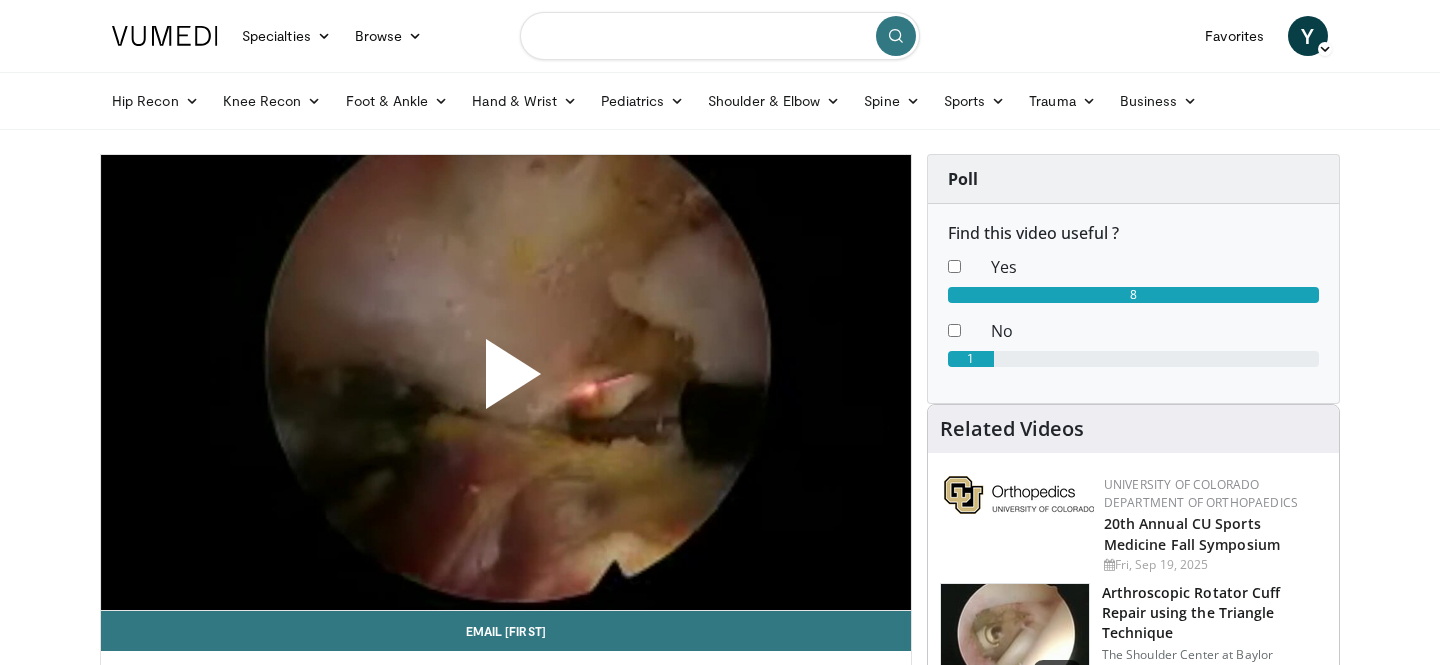 click at bounding box center [720, 36] 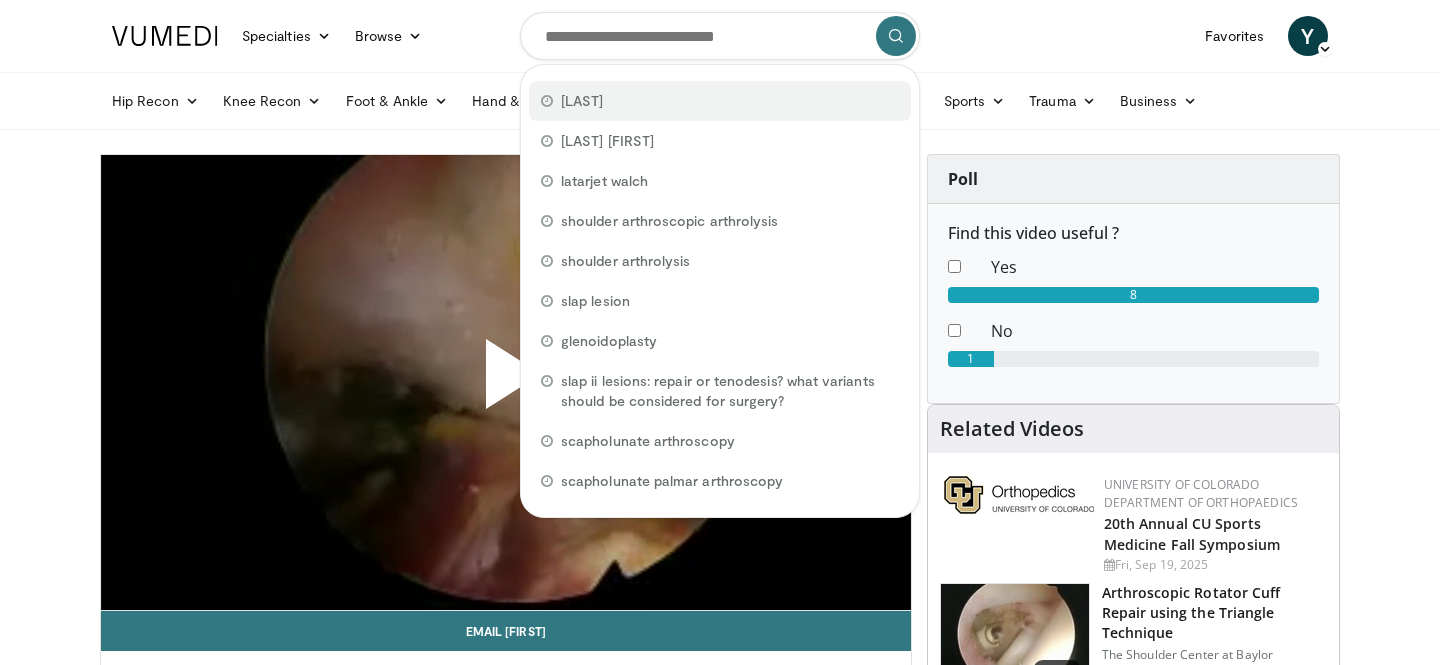 click on "[LAST]" at bounding box center (720, 101) 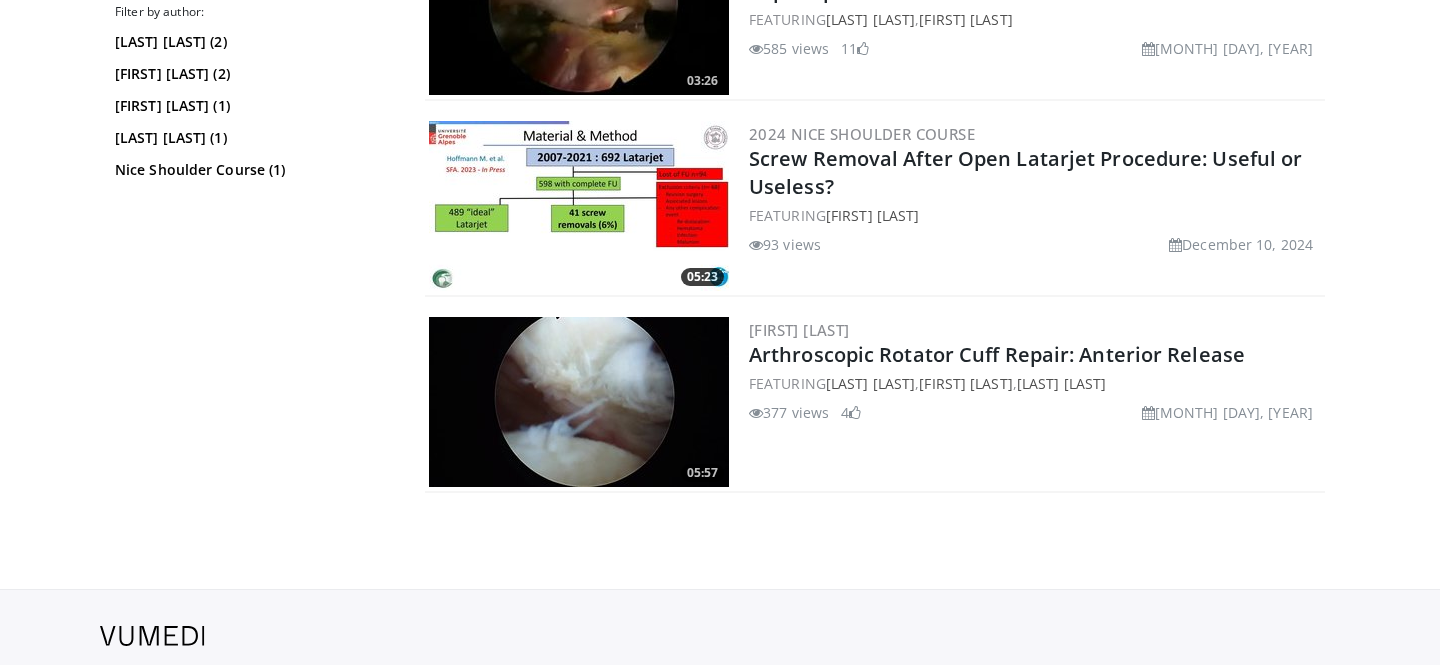 scroll, scrollTop: 310, scrollLeft: 0, axis: vertical 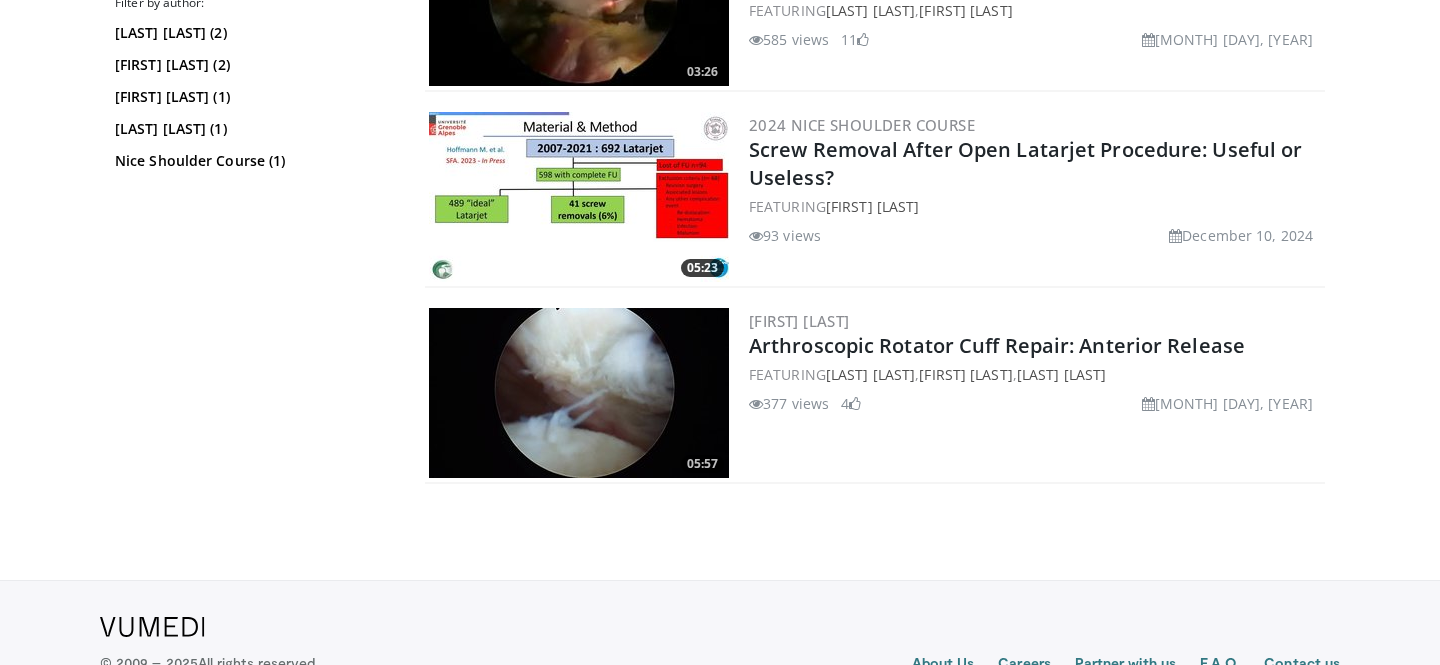 click at bounding box center [579, 393] 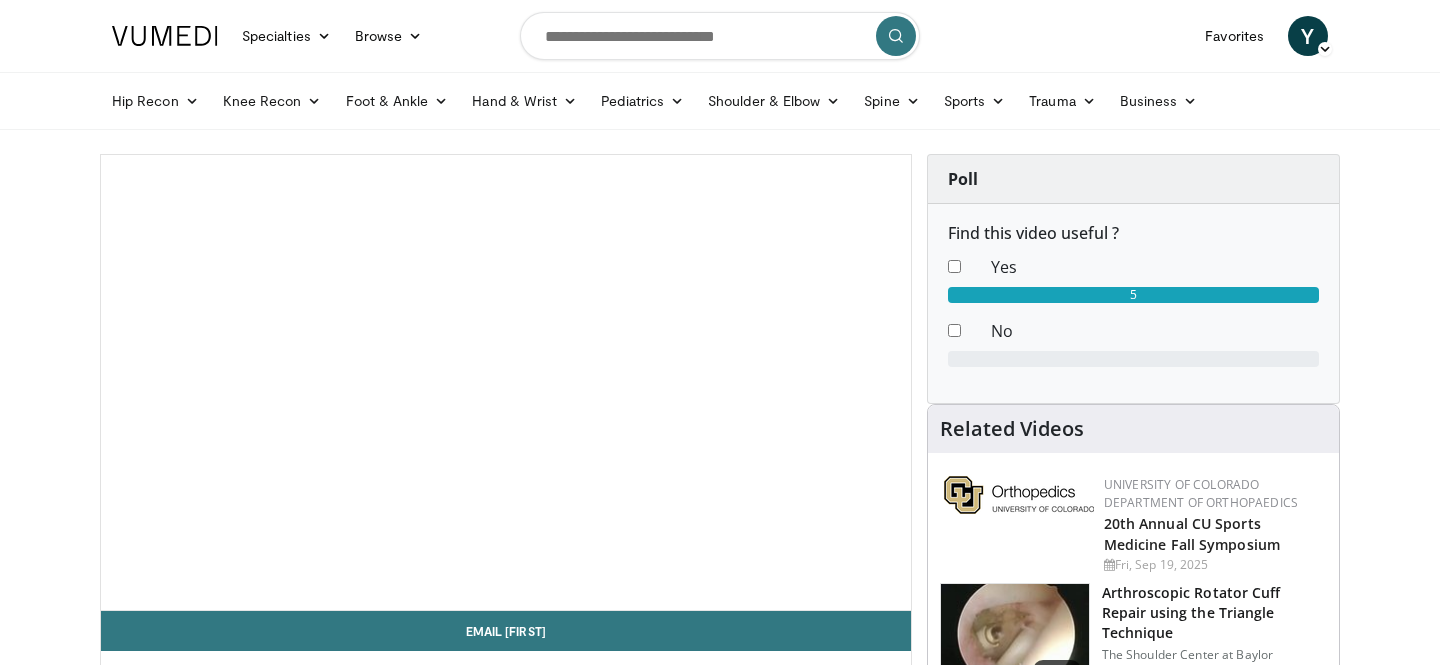 scroll, scrollTop: 0, scrollLeft: 0, axis: both 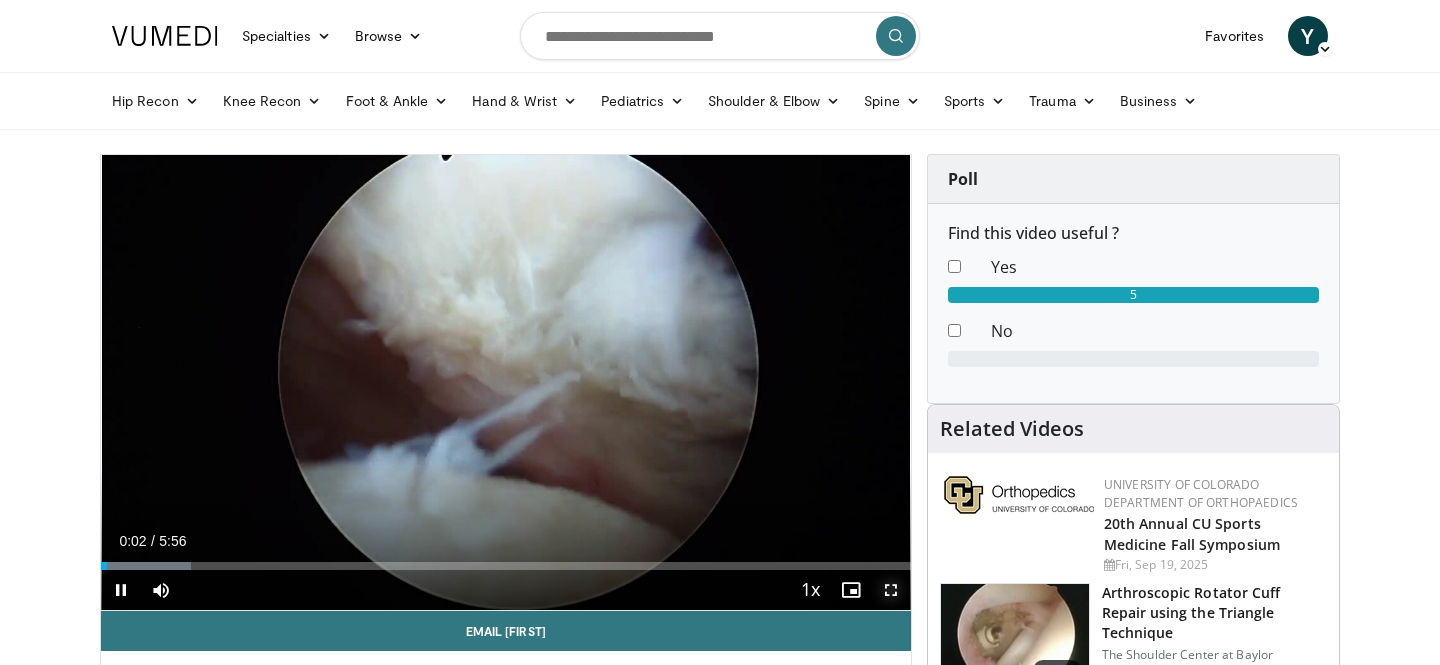 click at bounding box center (891, 590) 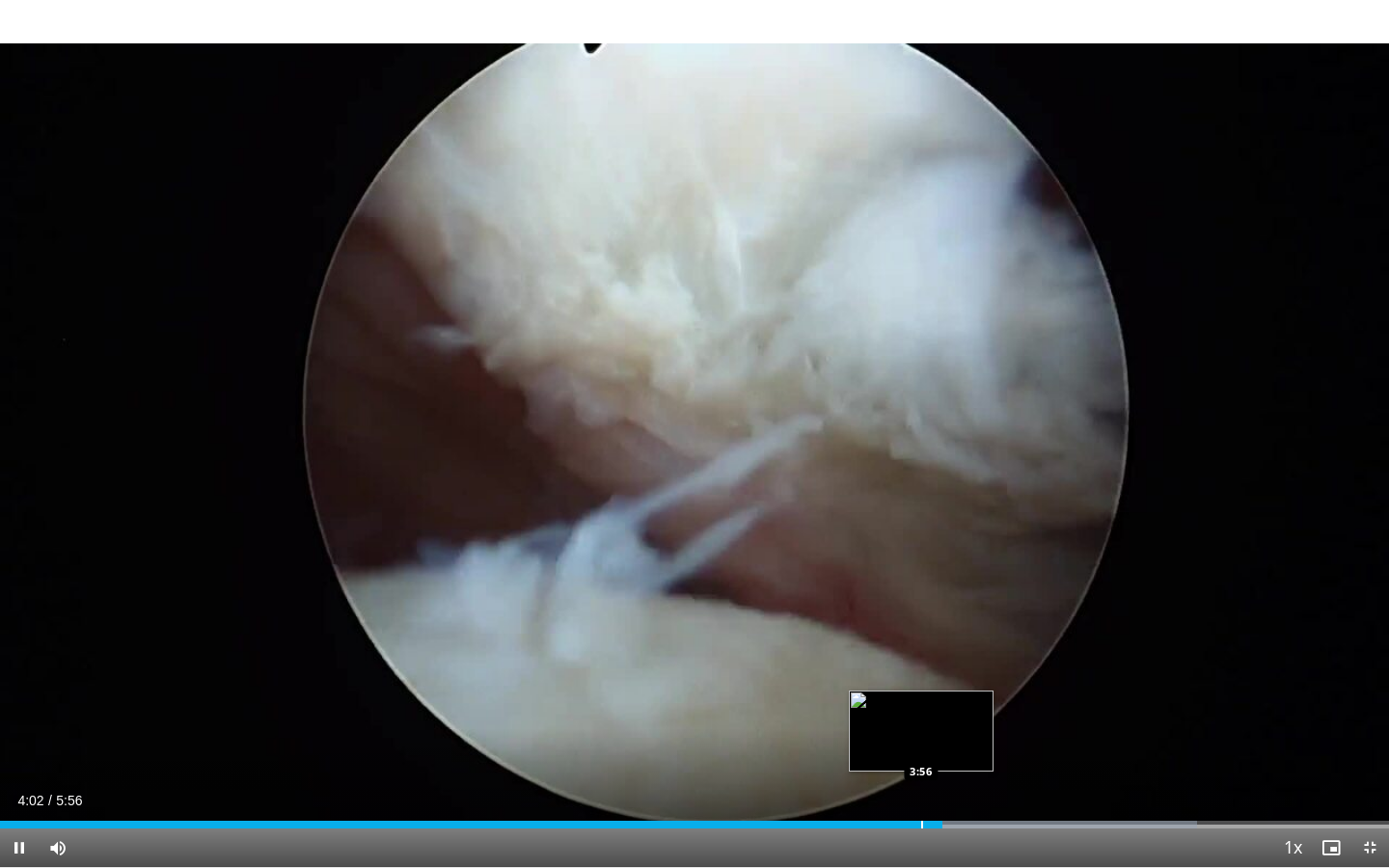 click at bounding box center [922, 825] 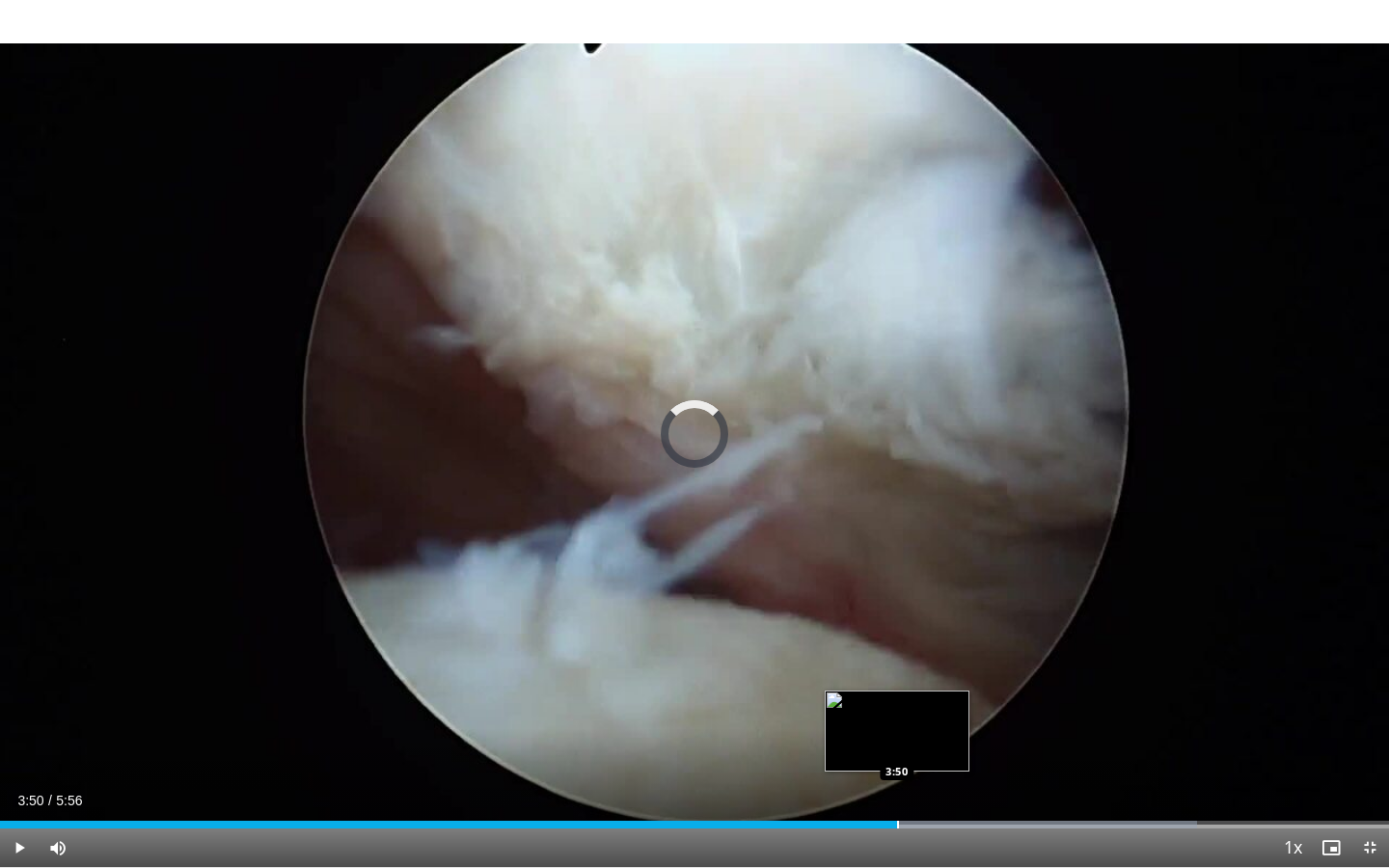 click on "Loaded :  86.16% 3:50 3:50" at bounding box center [694, 825] 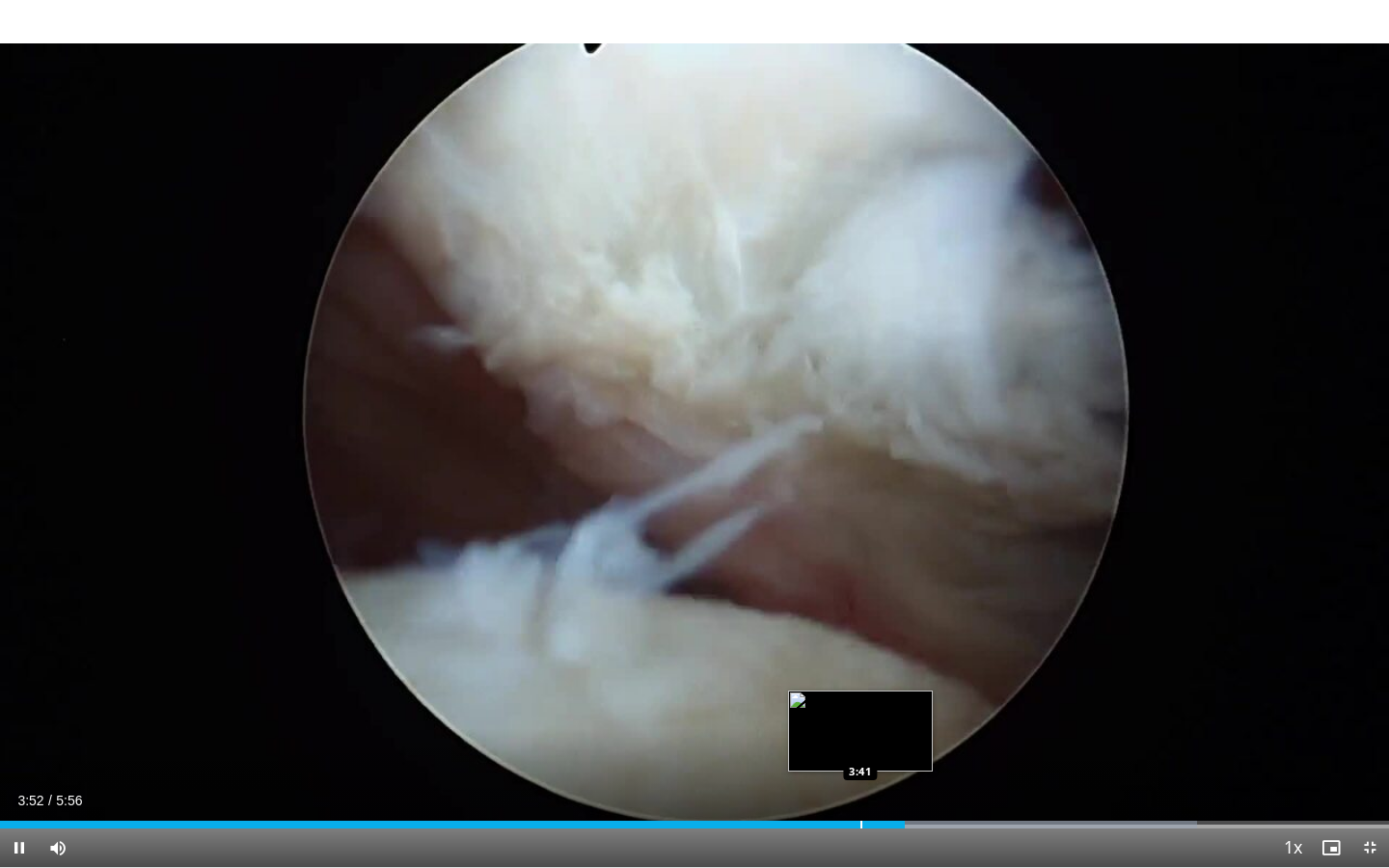 click at bounding box center [861, 825] 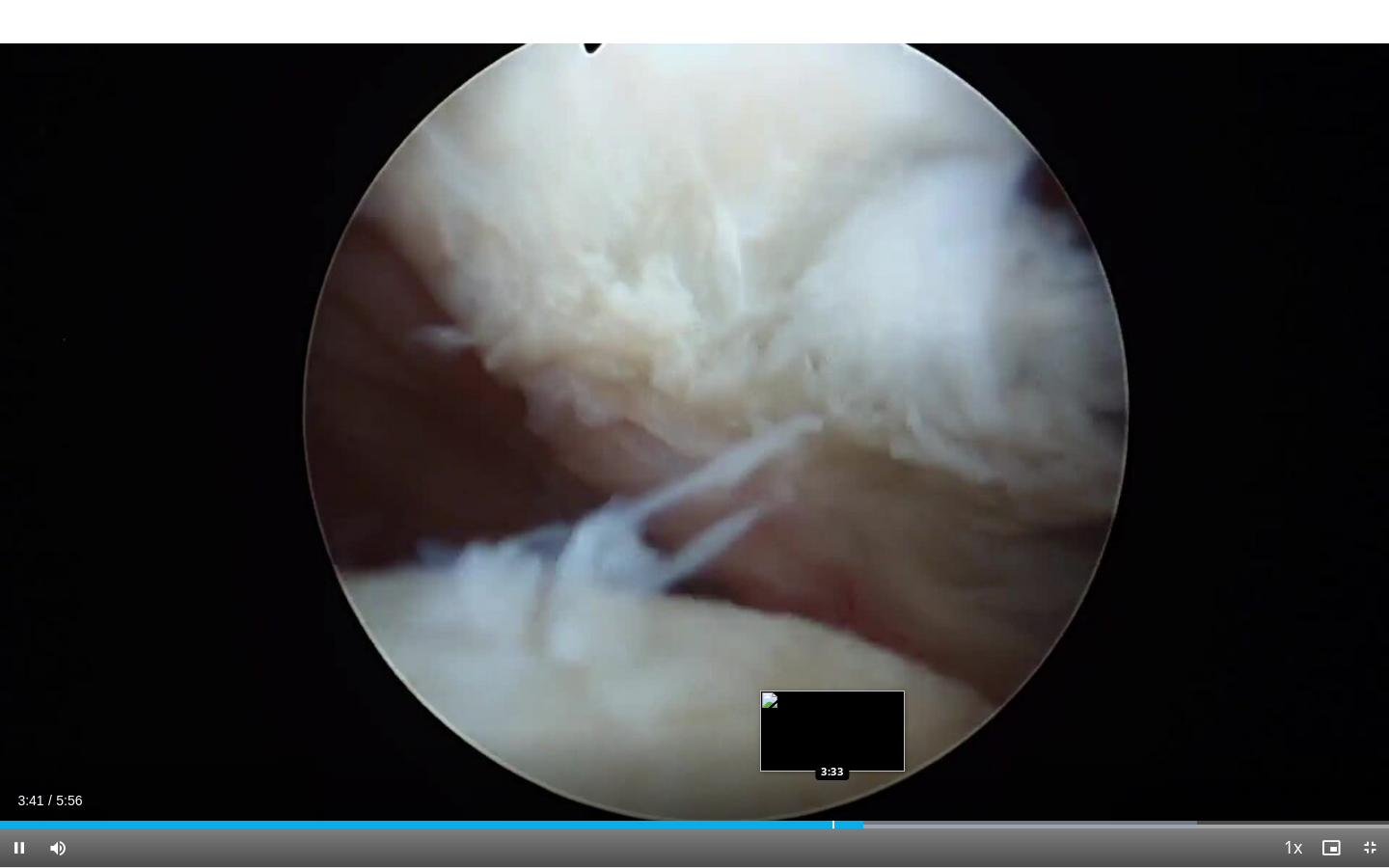 click at bounding box center [833, 825] 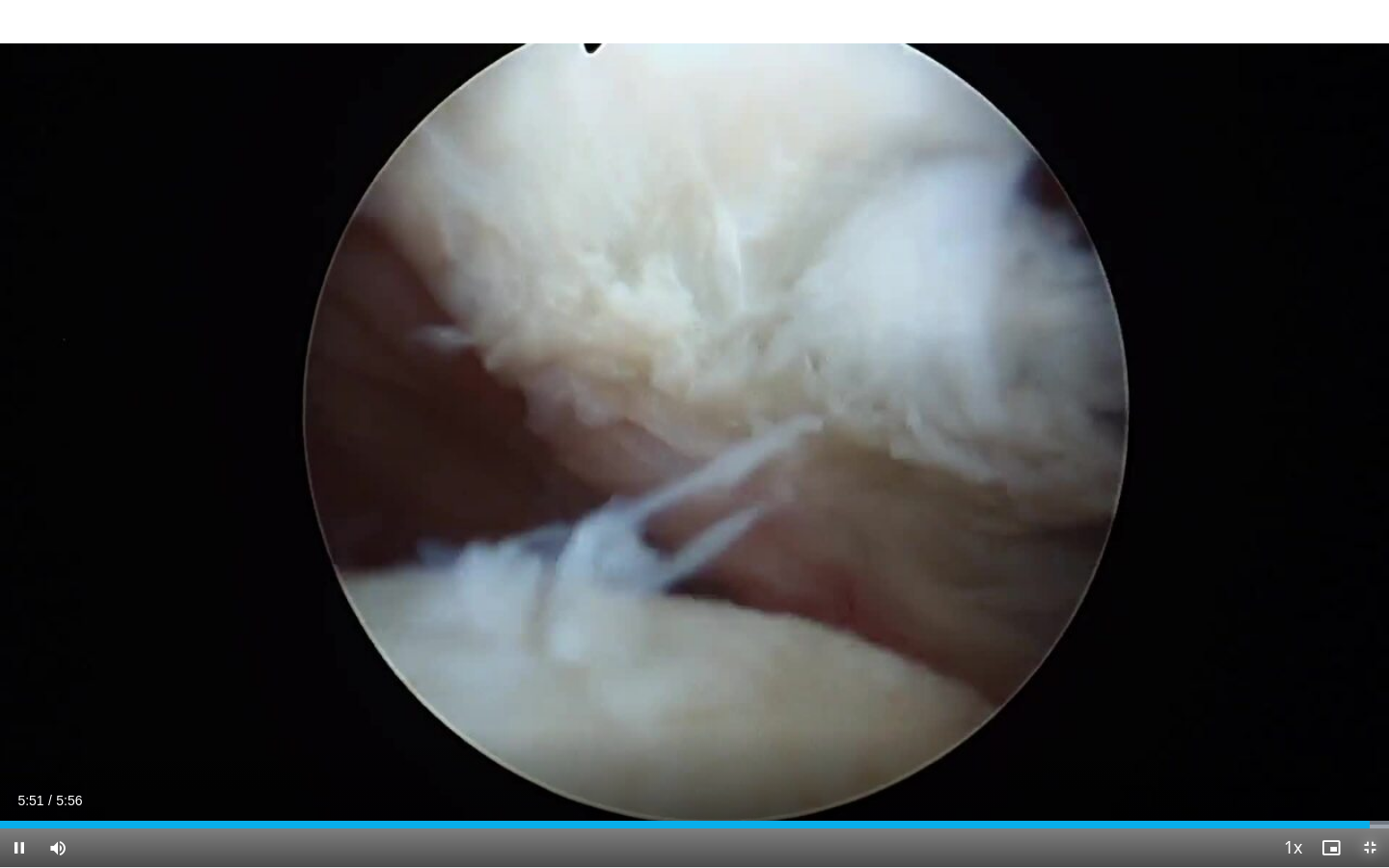 click at bounding box center [1370, 848] 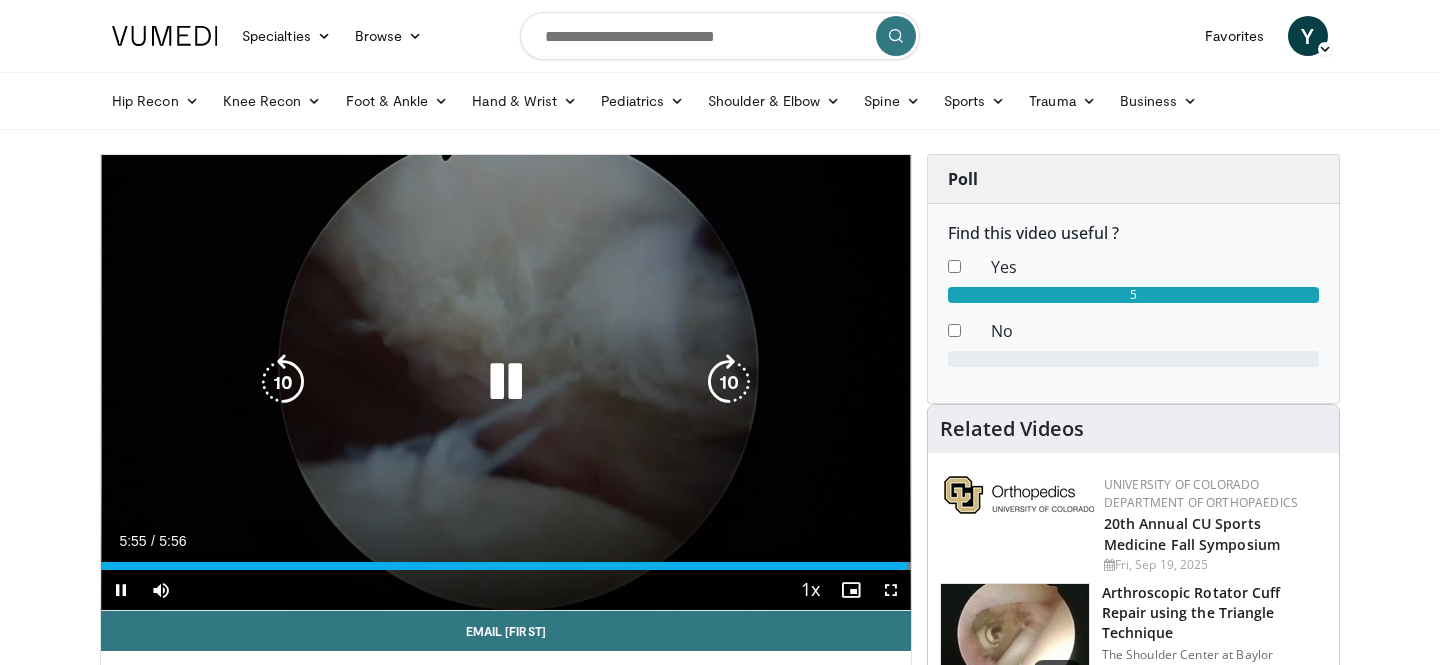 click at bounding box center [506, 382] 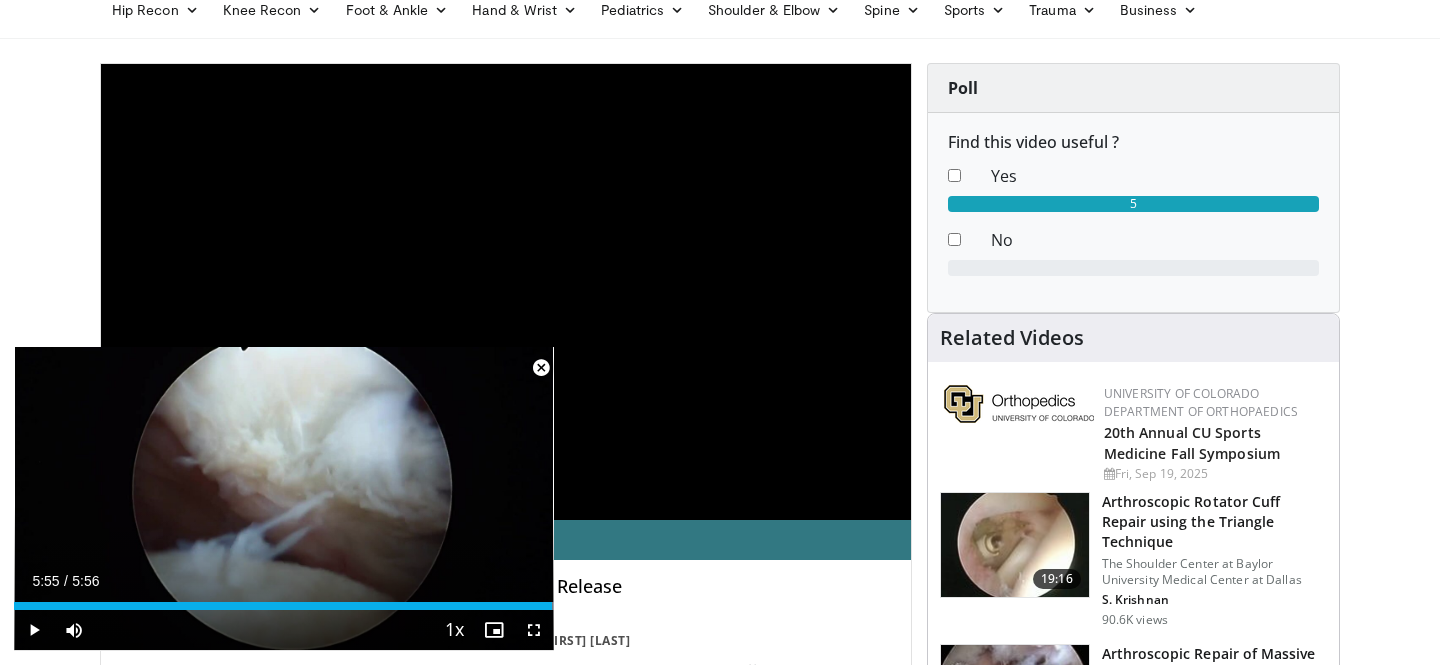 scroll, scrollTop: 0, scrollLeft: 0, axis: both 